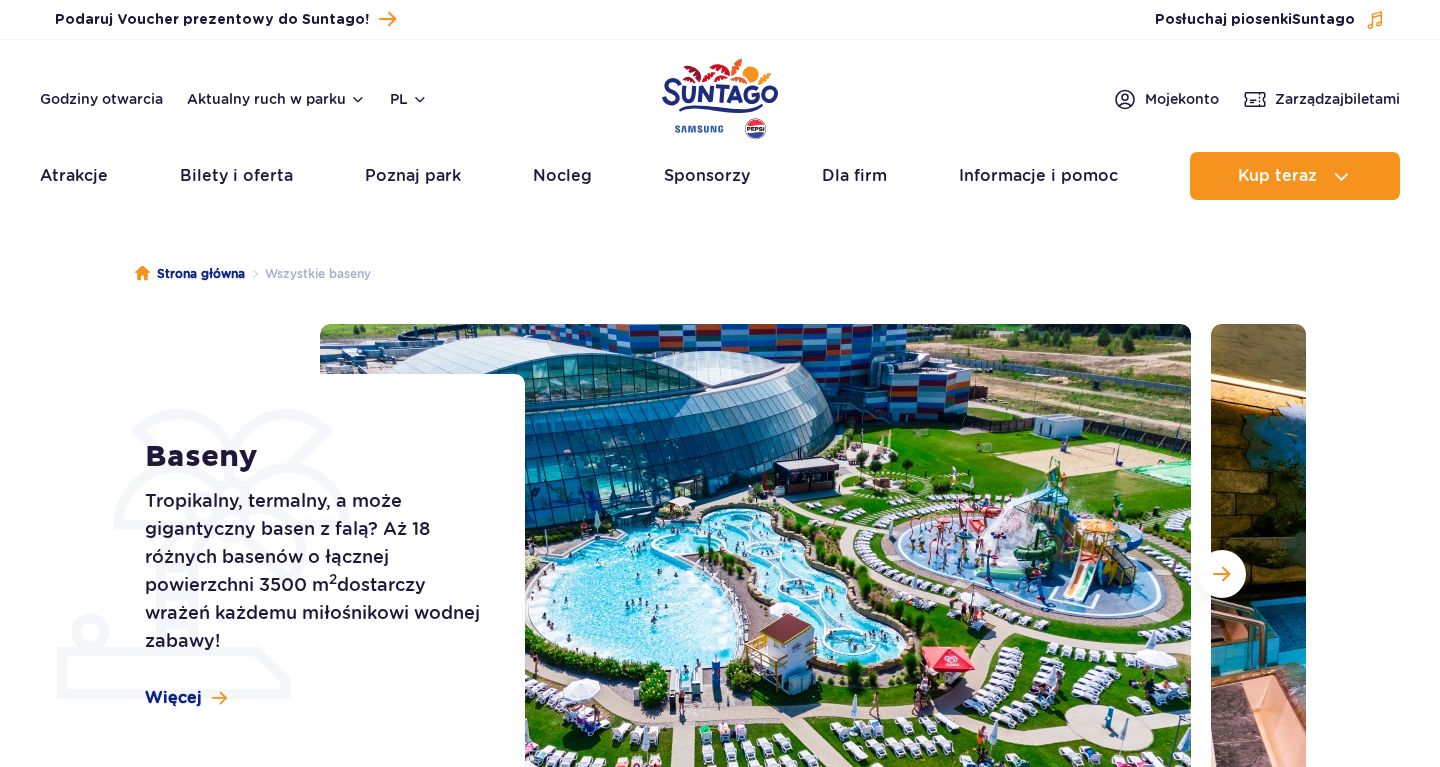 scroll, scrollTop: 0, scrollLeft: 0, axis: both 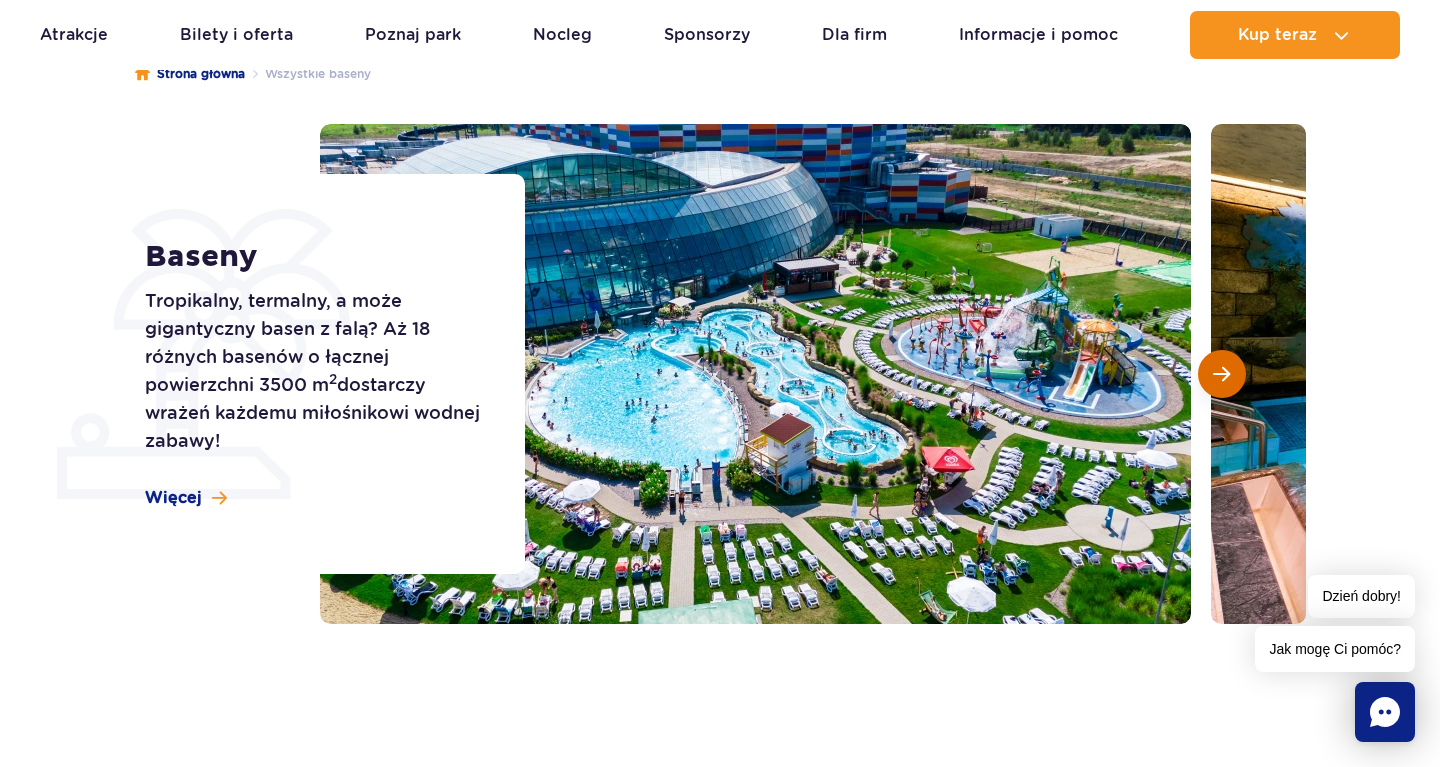 click at bounding box center (1221, 374) 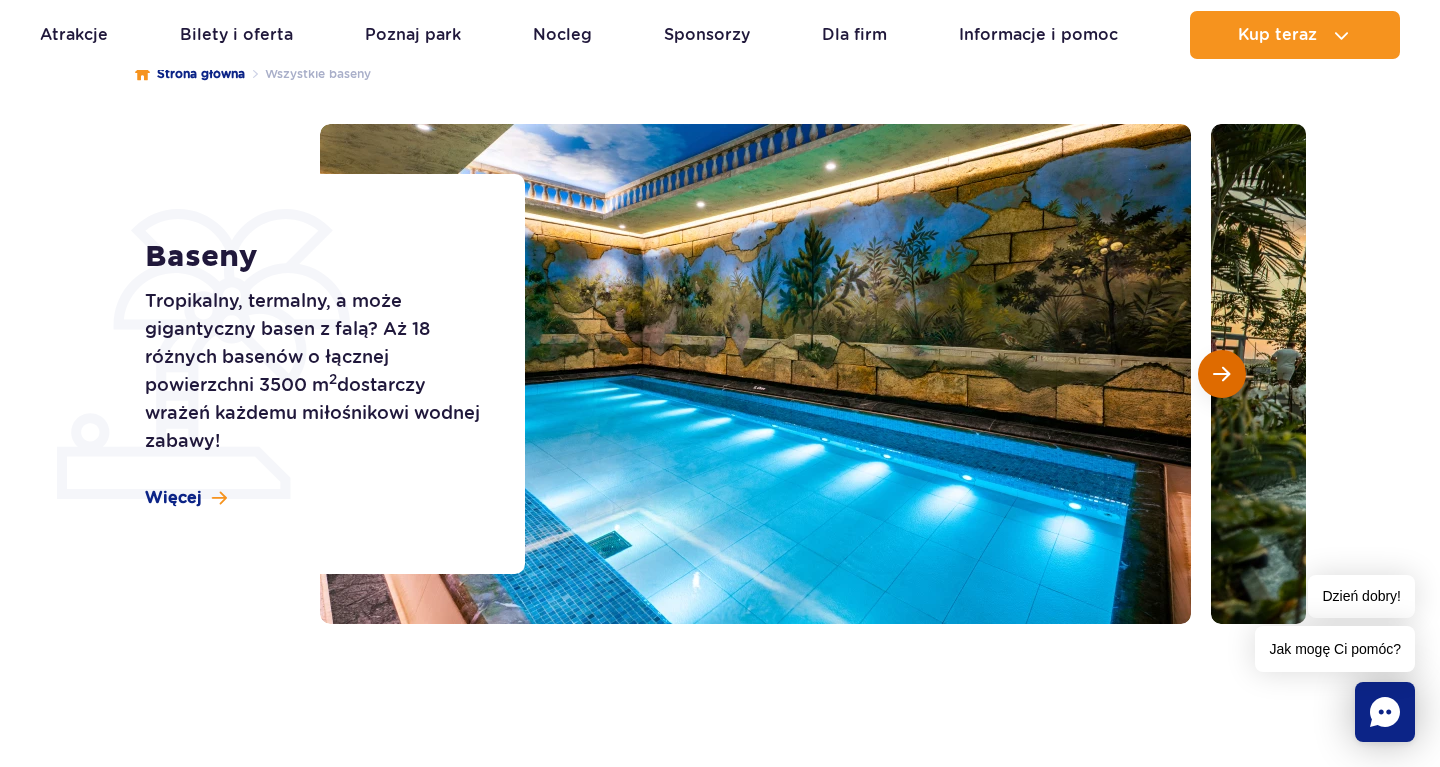 click at bounding box center (1221, 374) 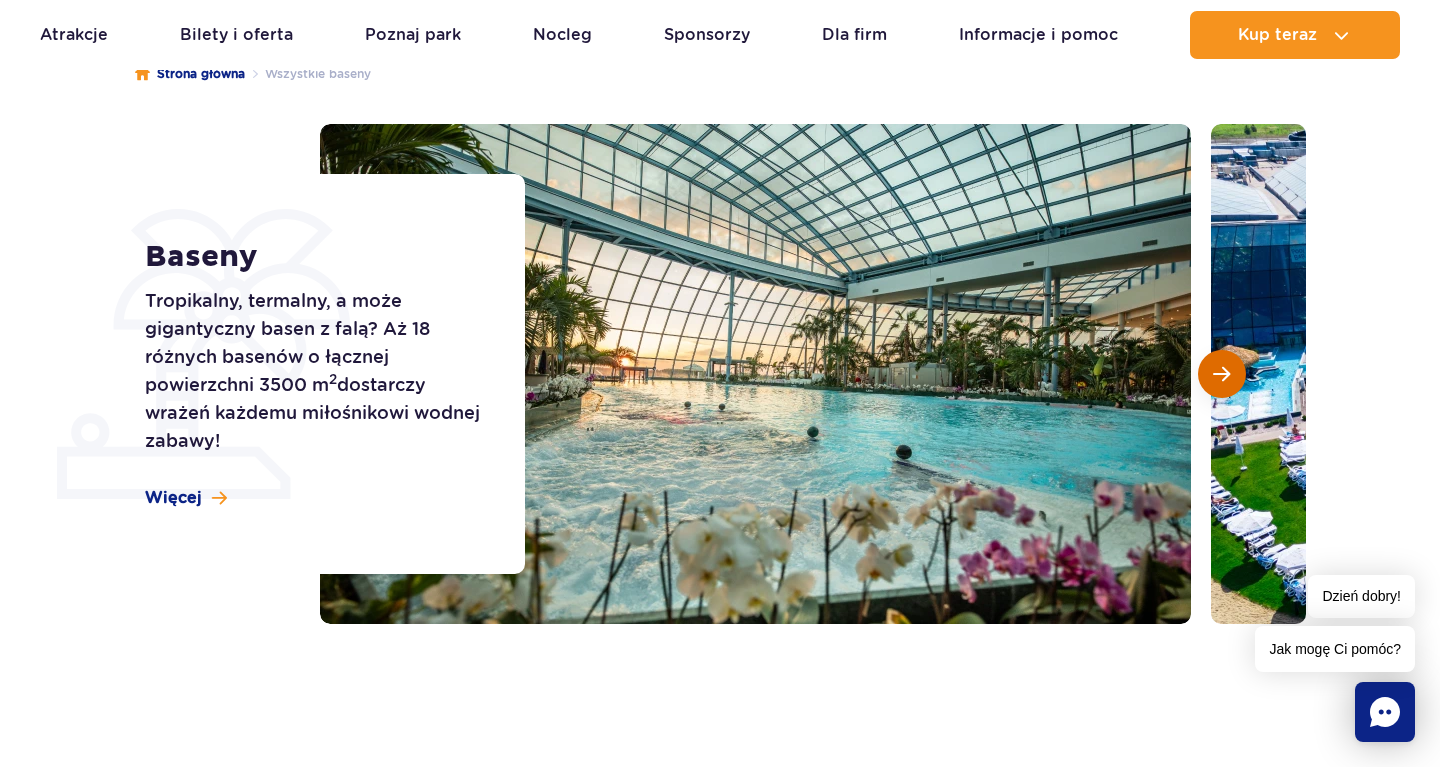 click at bounding box center [1221, 374] 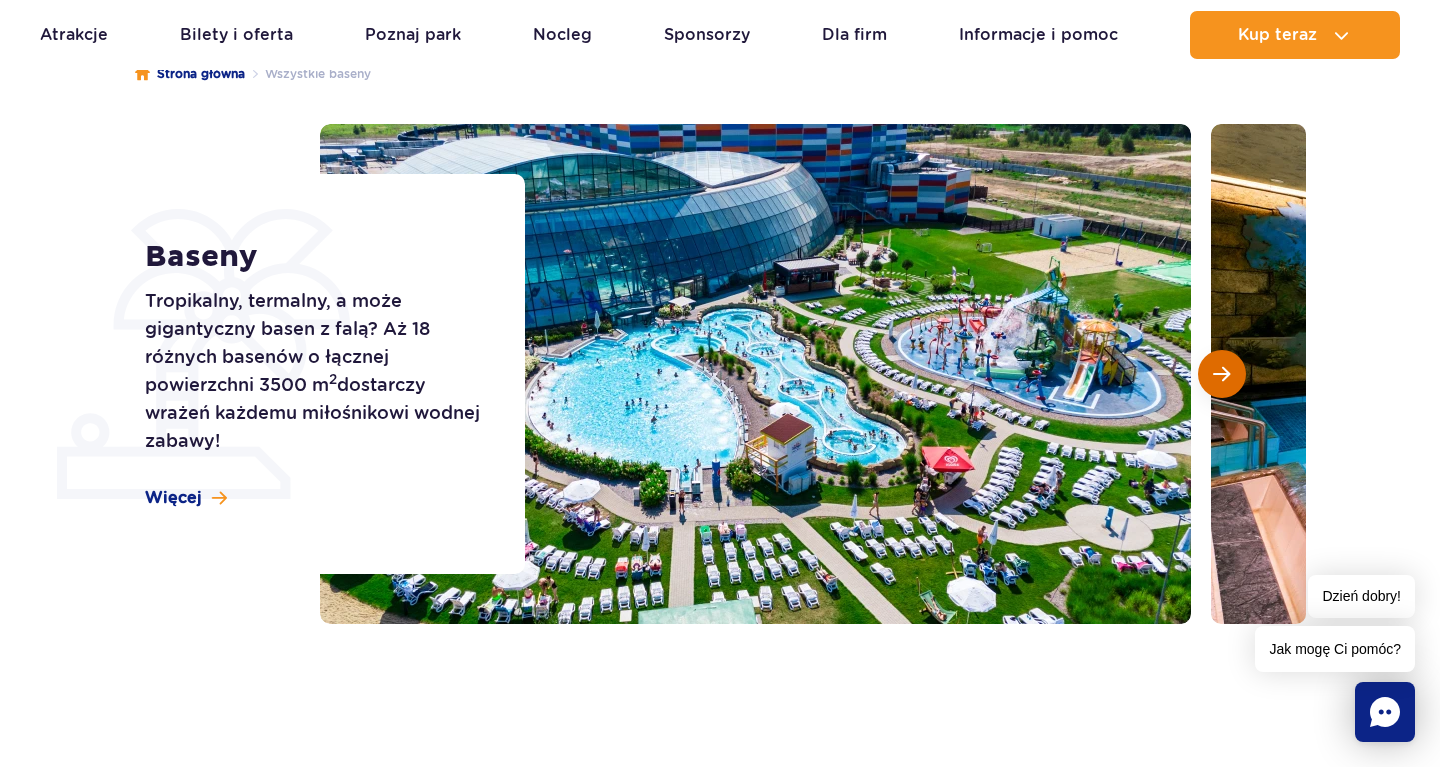 click at bounding box center (1221, 374) 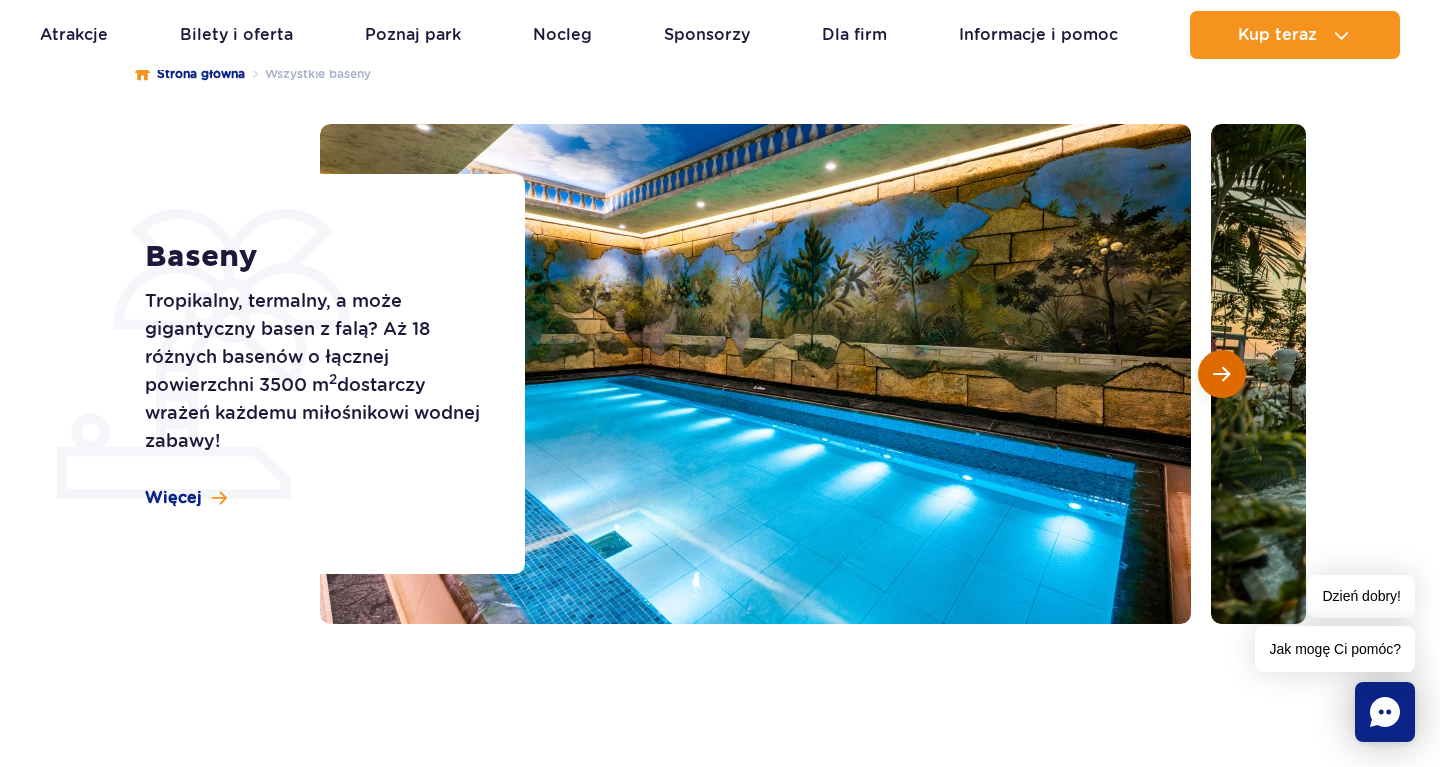 click at bounding box center (1221, 374) 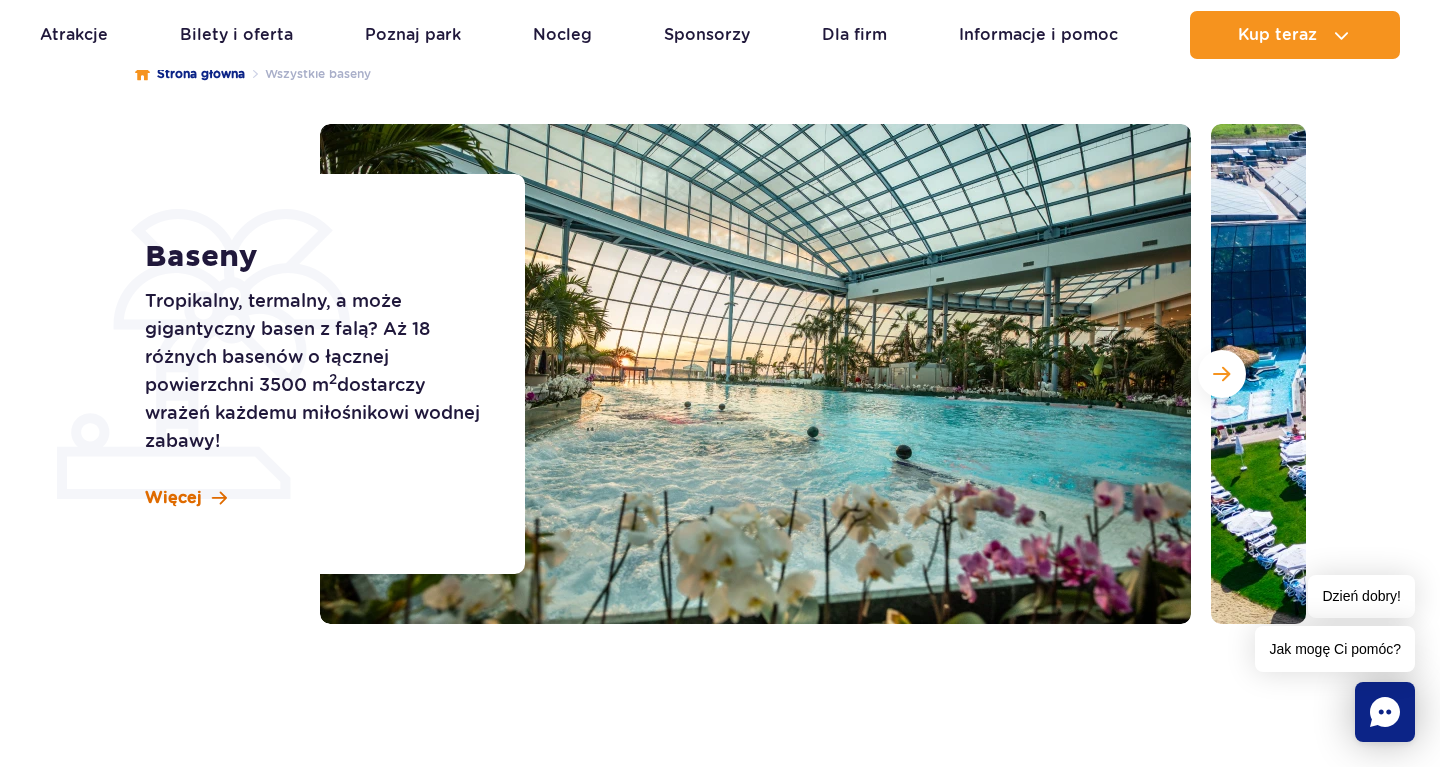 click on "Więcej" at bounding box center (173, 498) 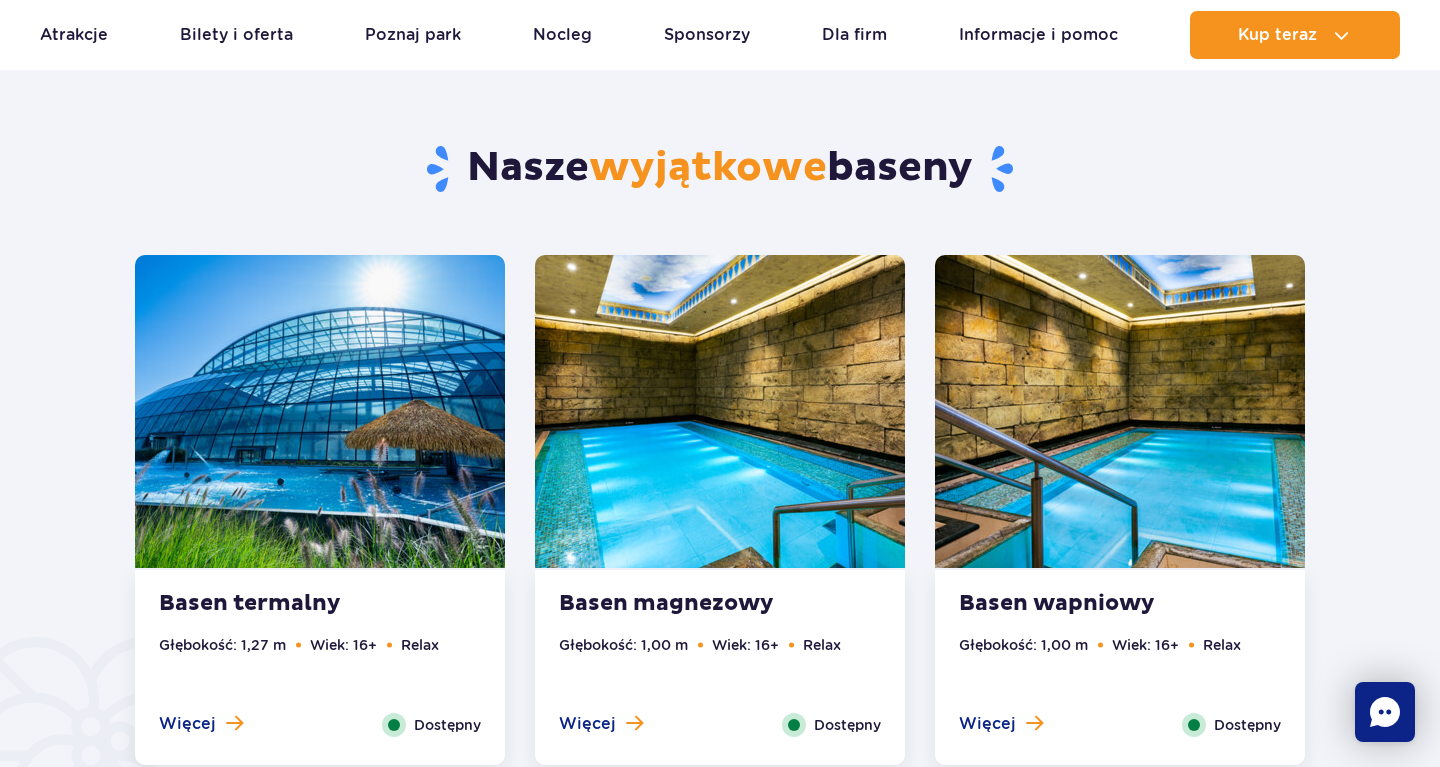 scroll, scrollTop: 1008, scrollLeft: 0, axis: vertical 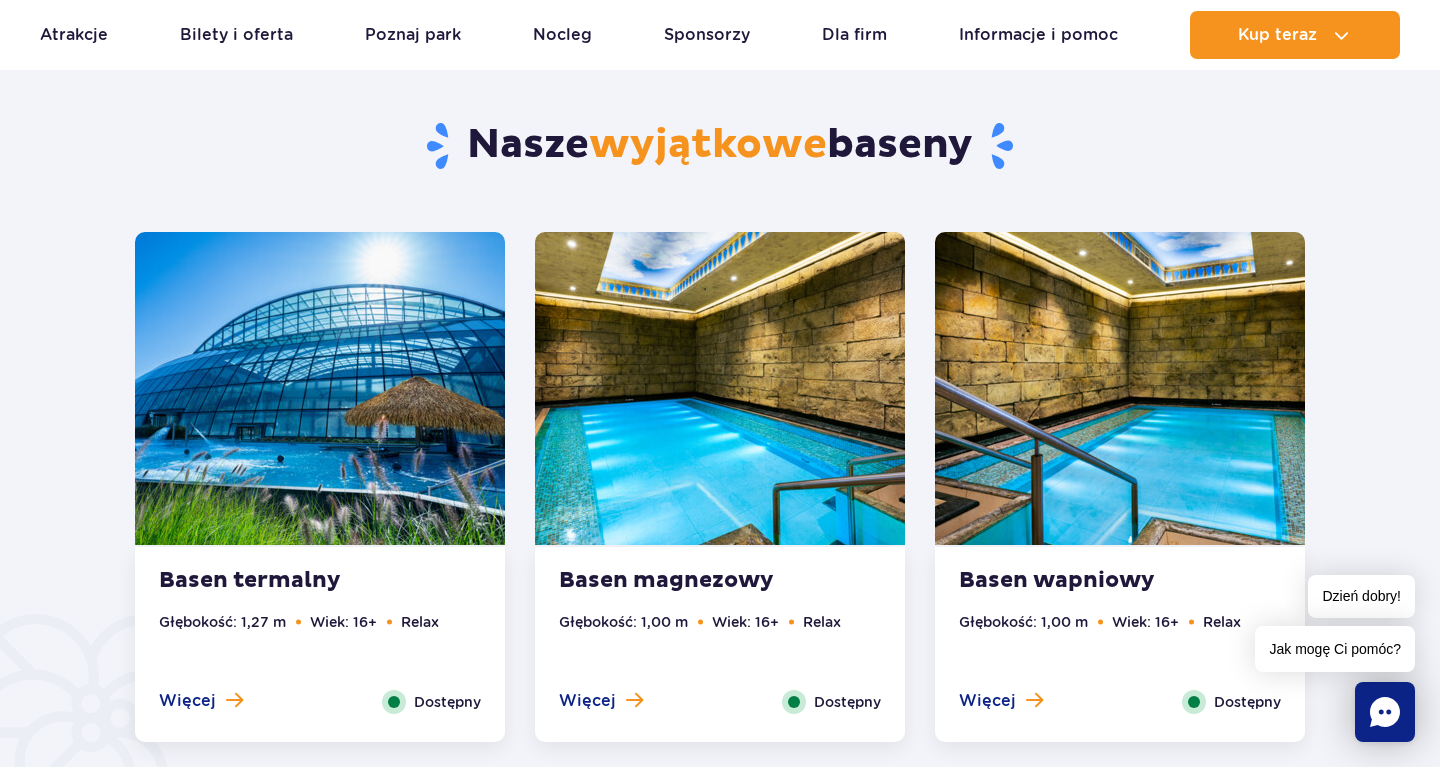 click at bounding box center [320, 388] 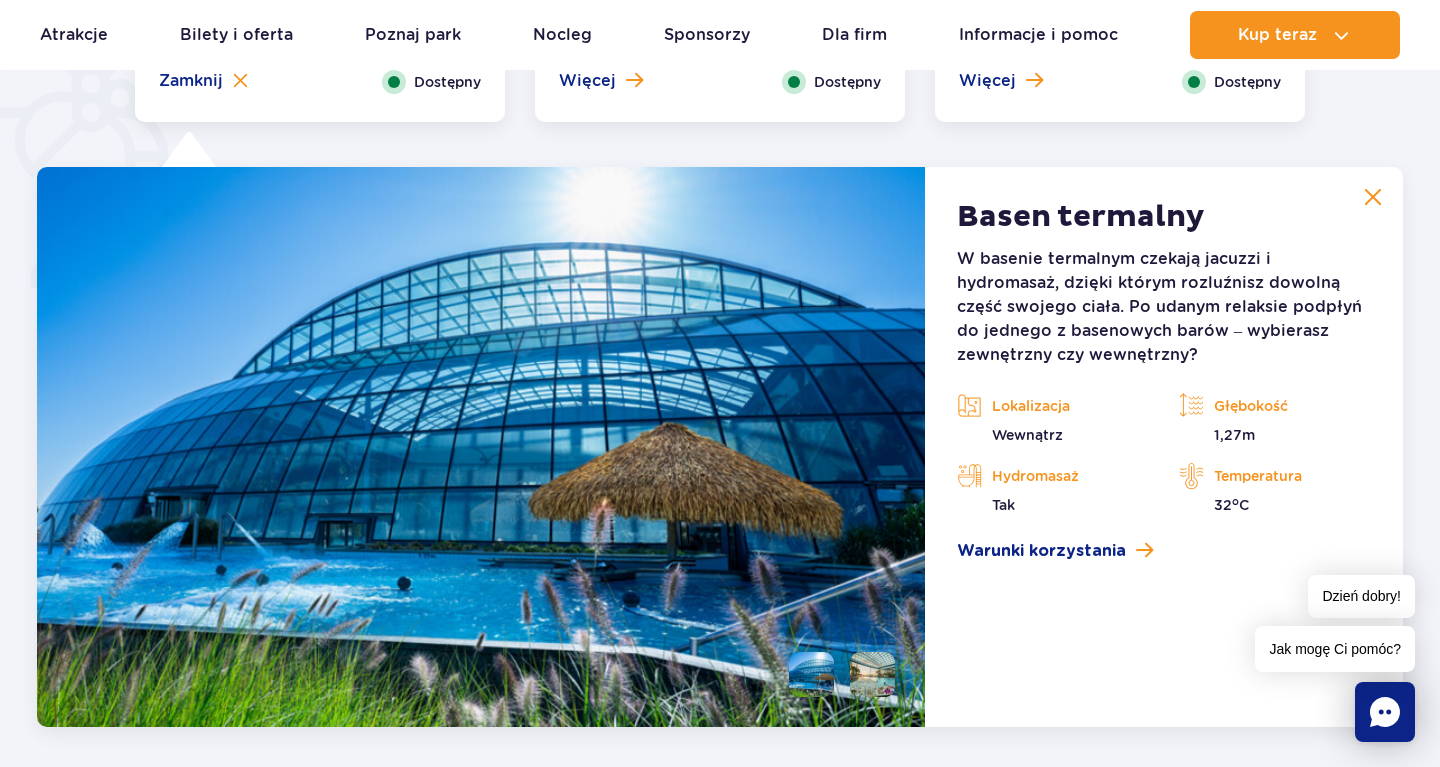 scroll, scrollTop: 1675, scrollLeft: 0, axis: vertical 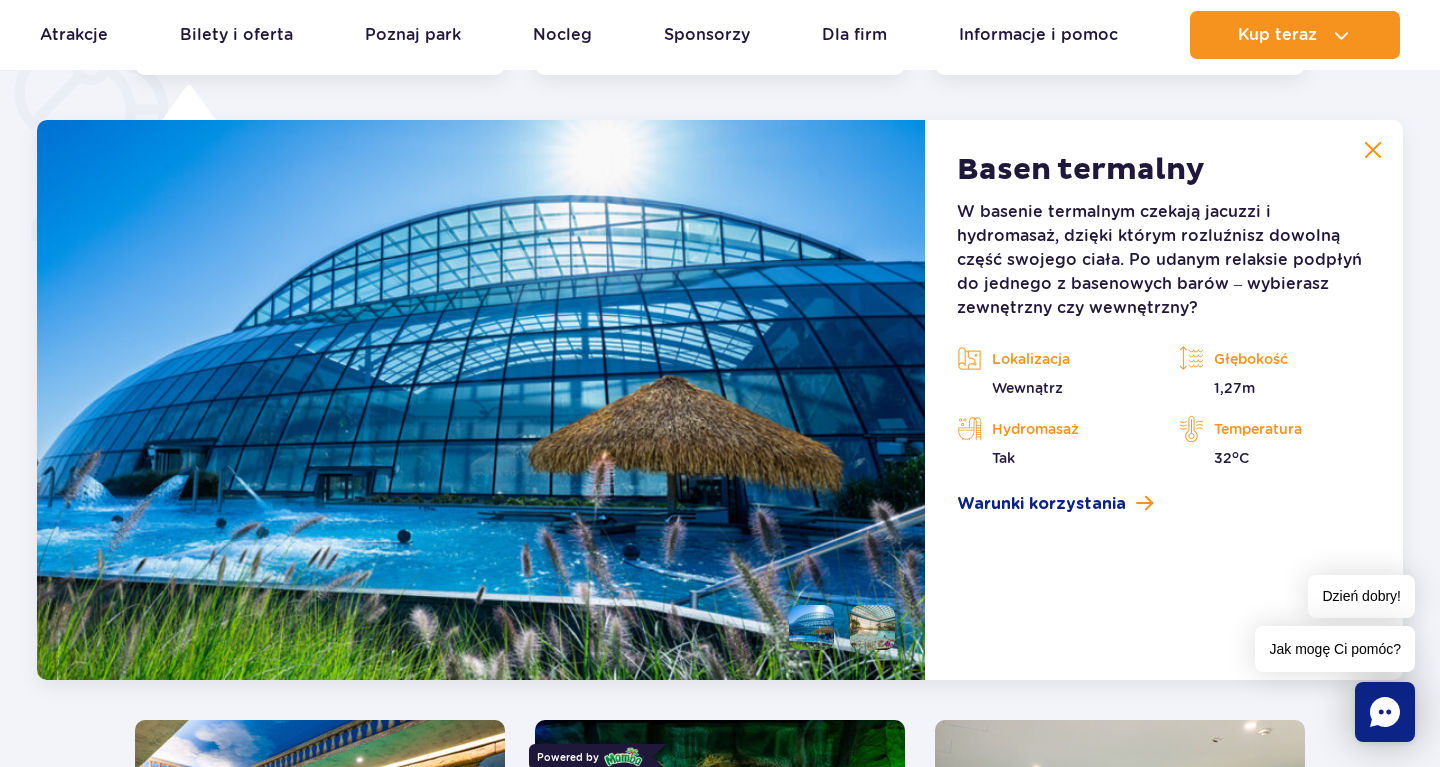 click at bounding box center (1373, 150) 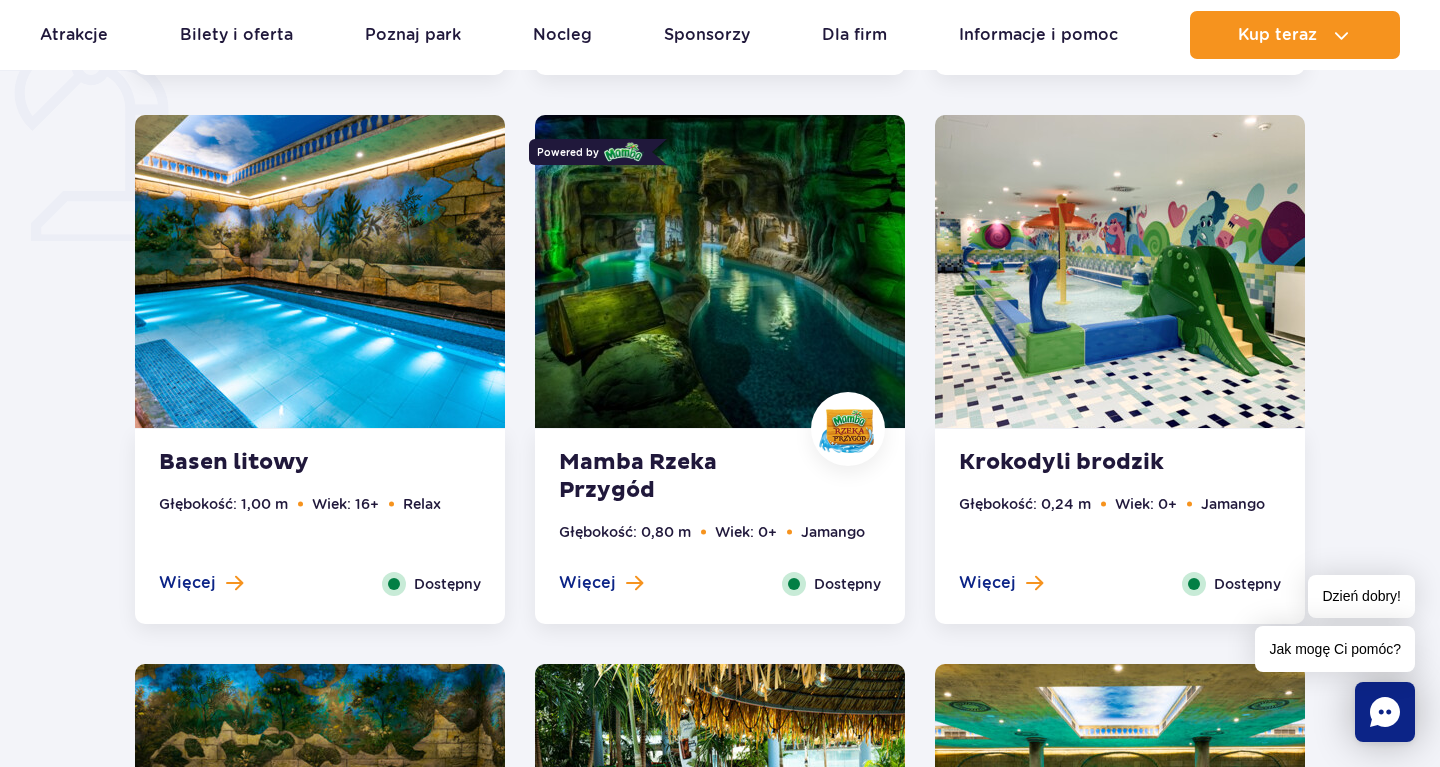type 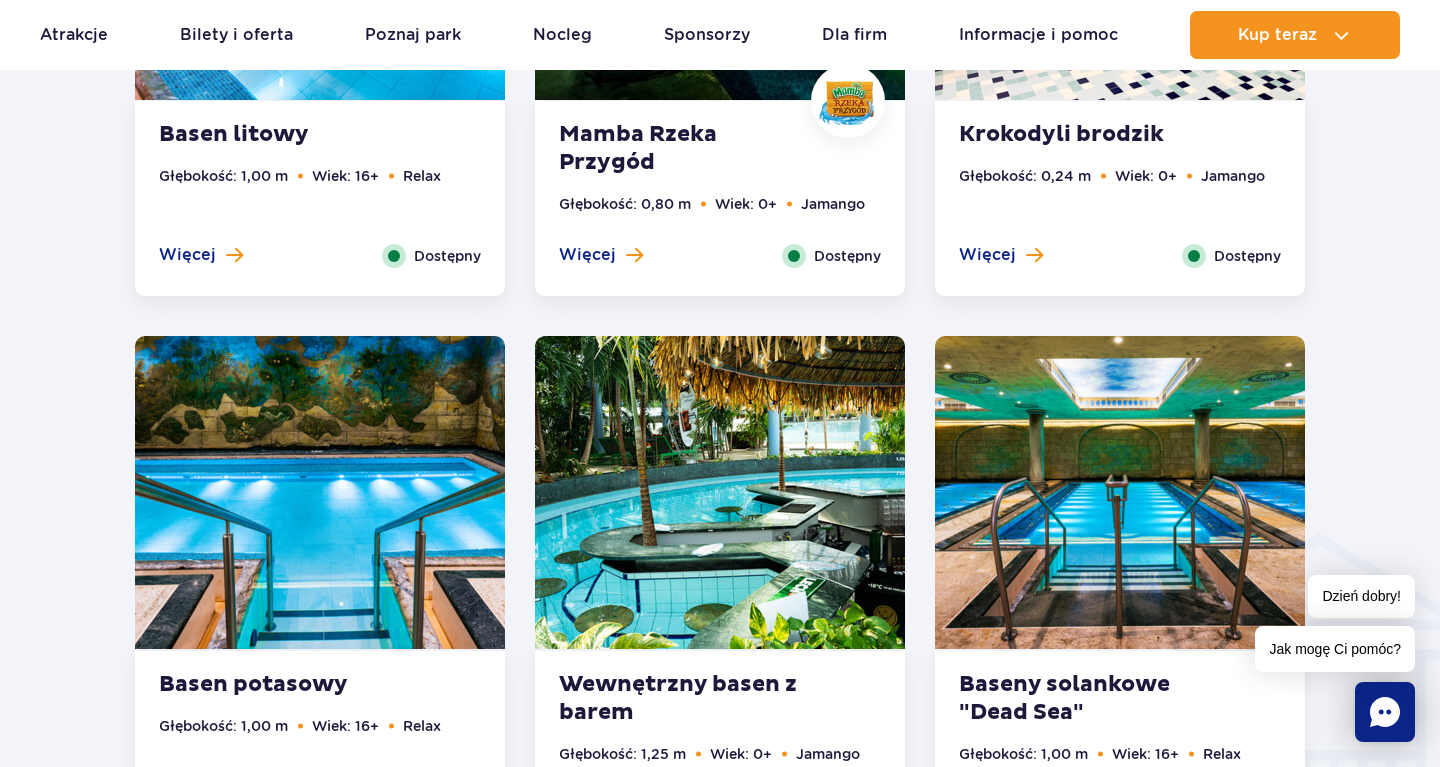 scroll, scrollTop: 2035, scrollLeft: 0, axis: vertical 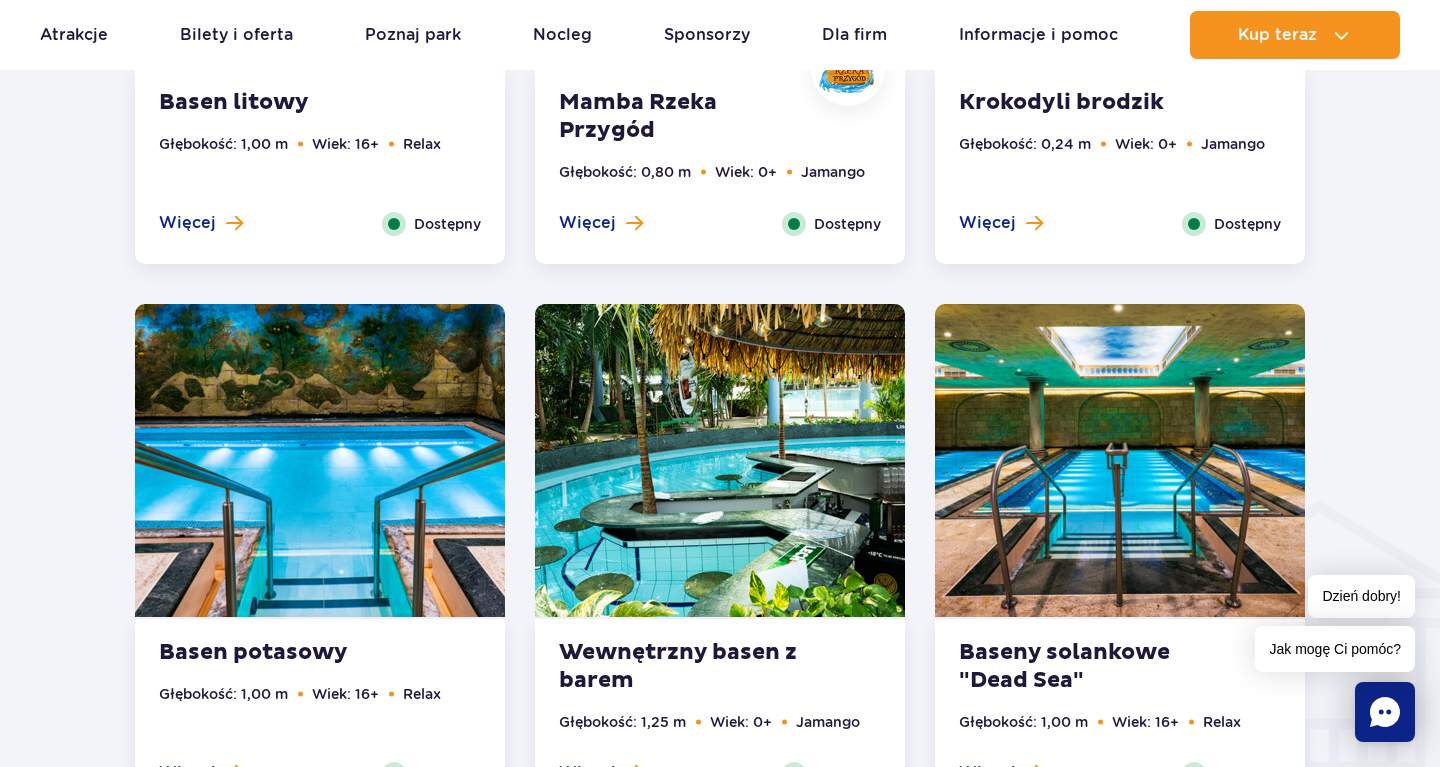 click at bounding box center [720, 460] 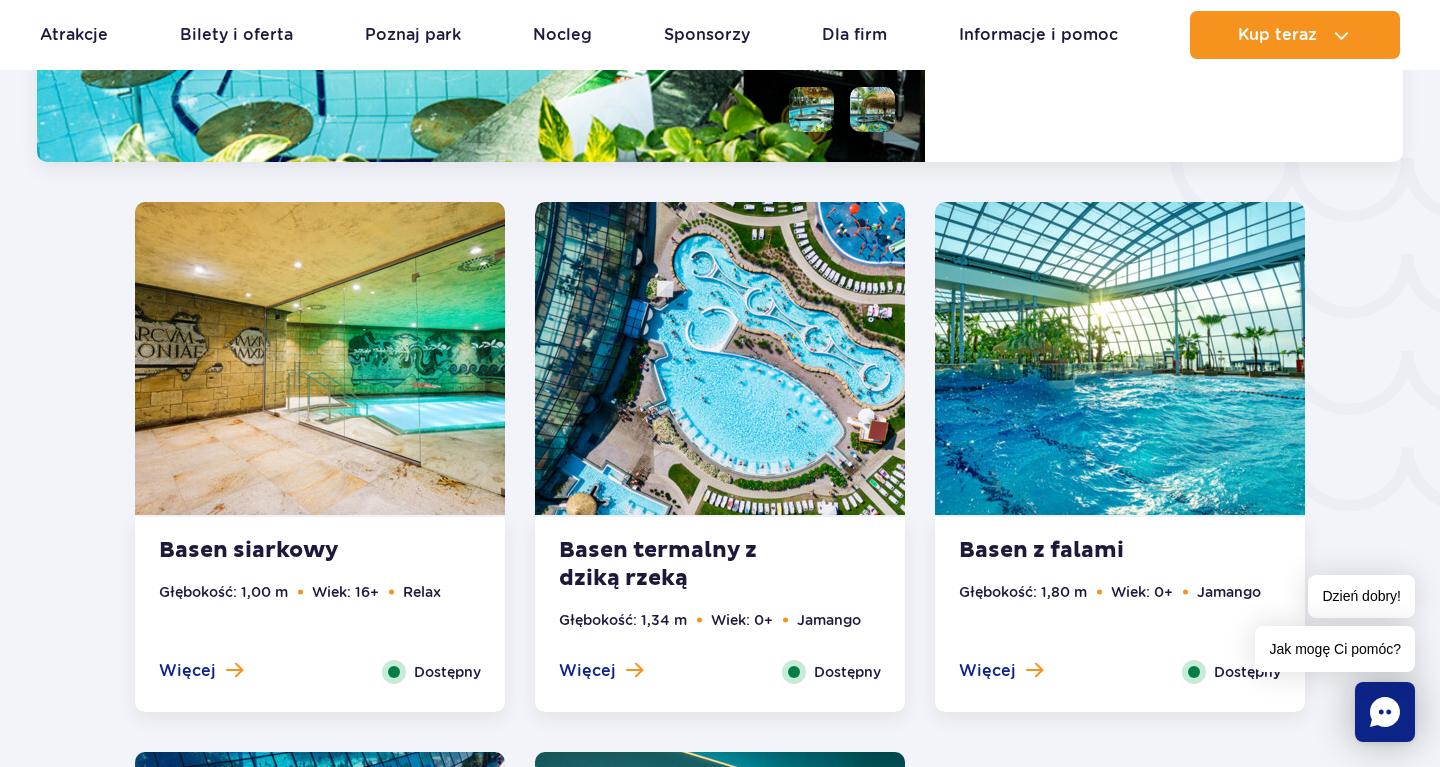 scroll, scrollTop: 3294, scrollLeft: 0, axis: vertical 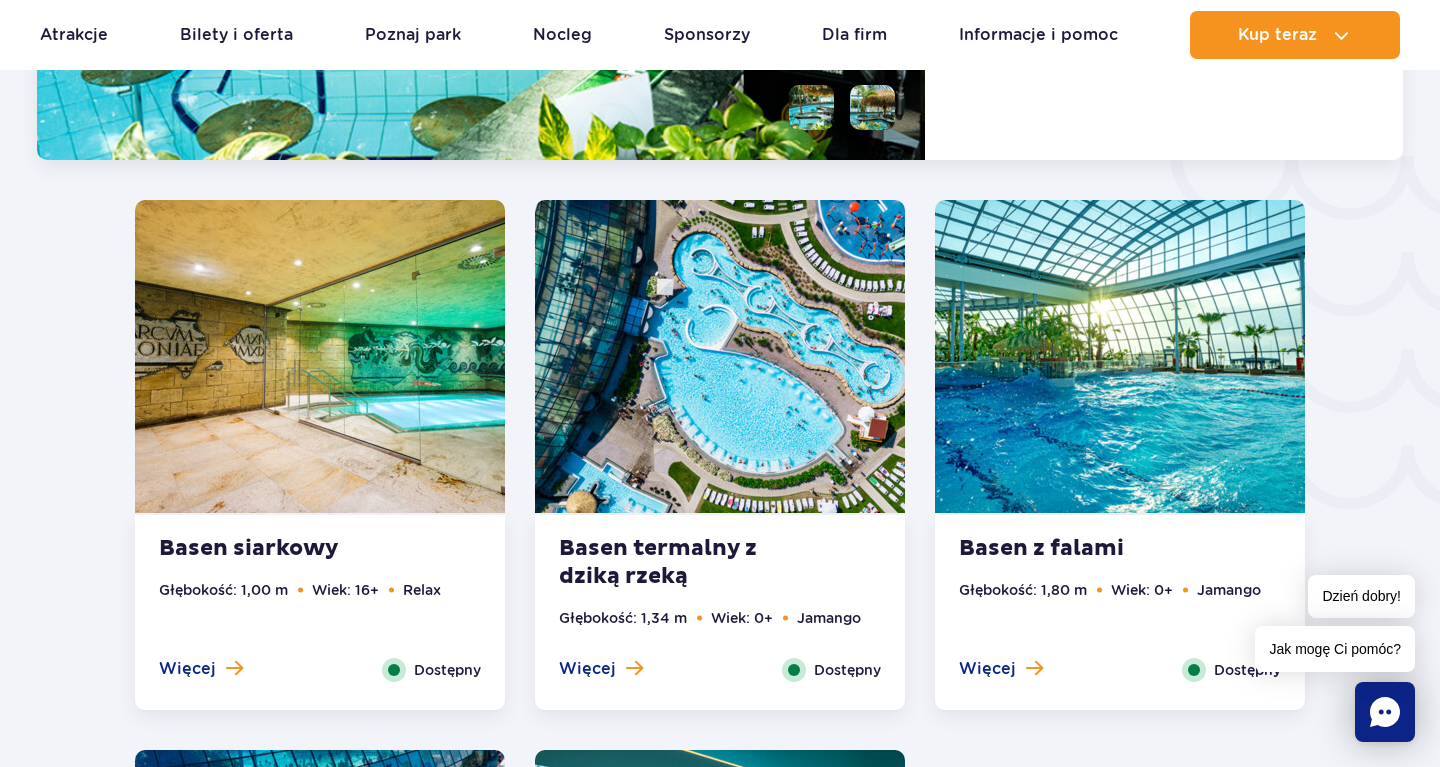click at bounding box center (720, 356) 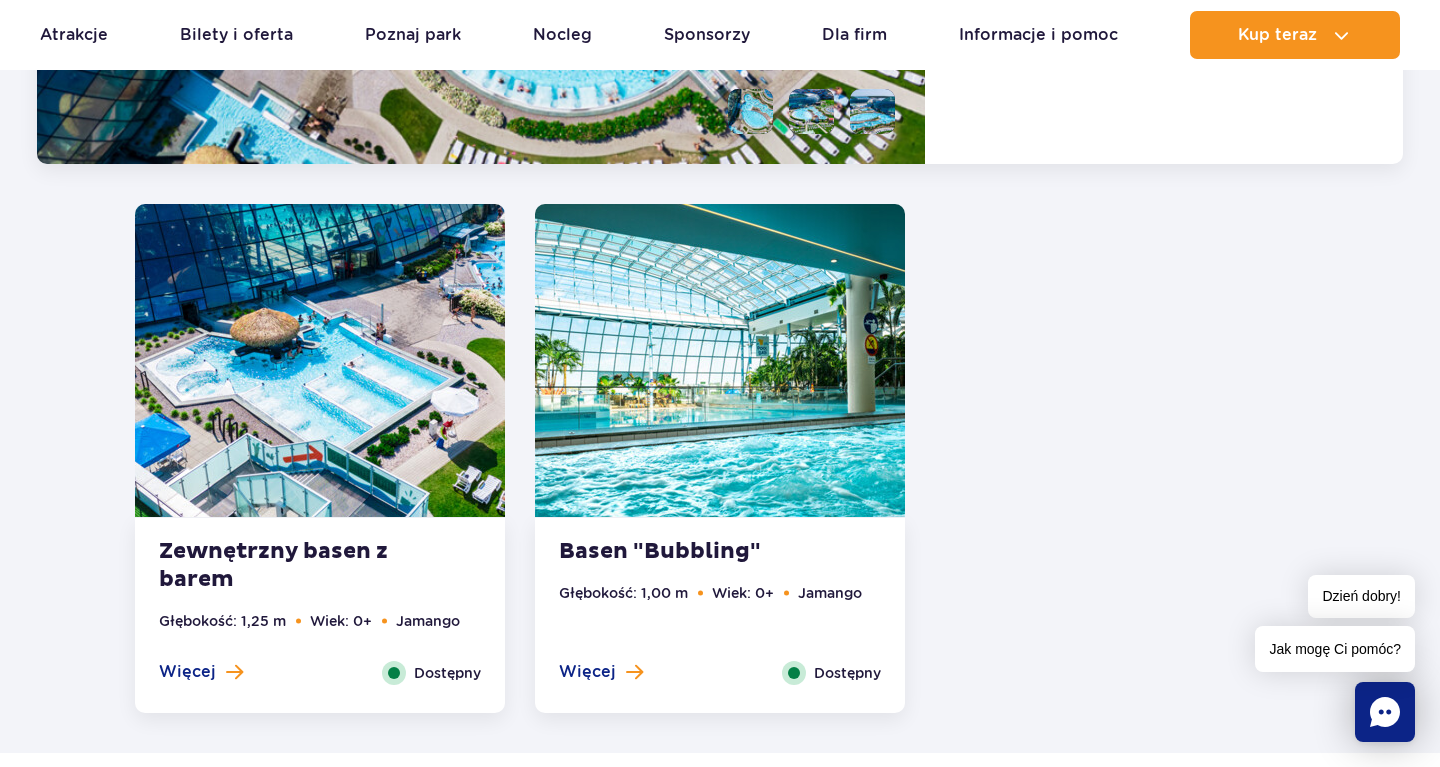 scroll, scrollTop: 3844, scrollLeft: 0, axis: vertical 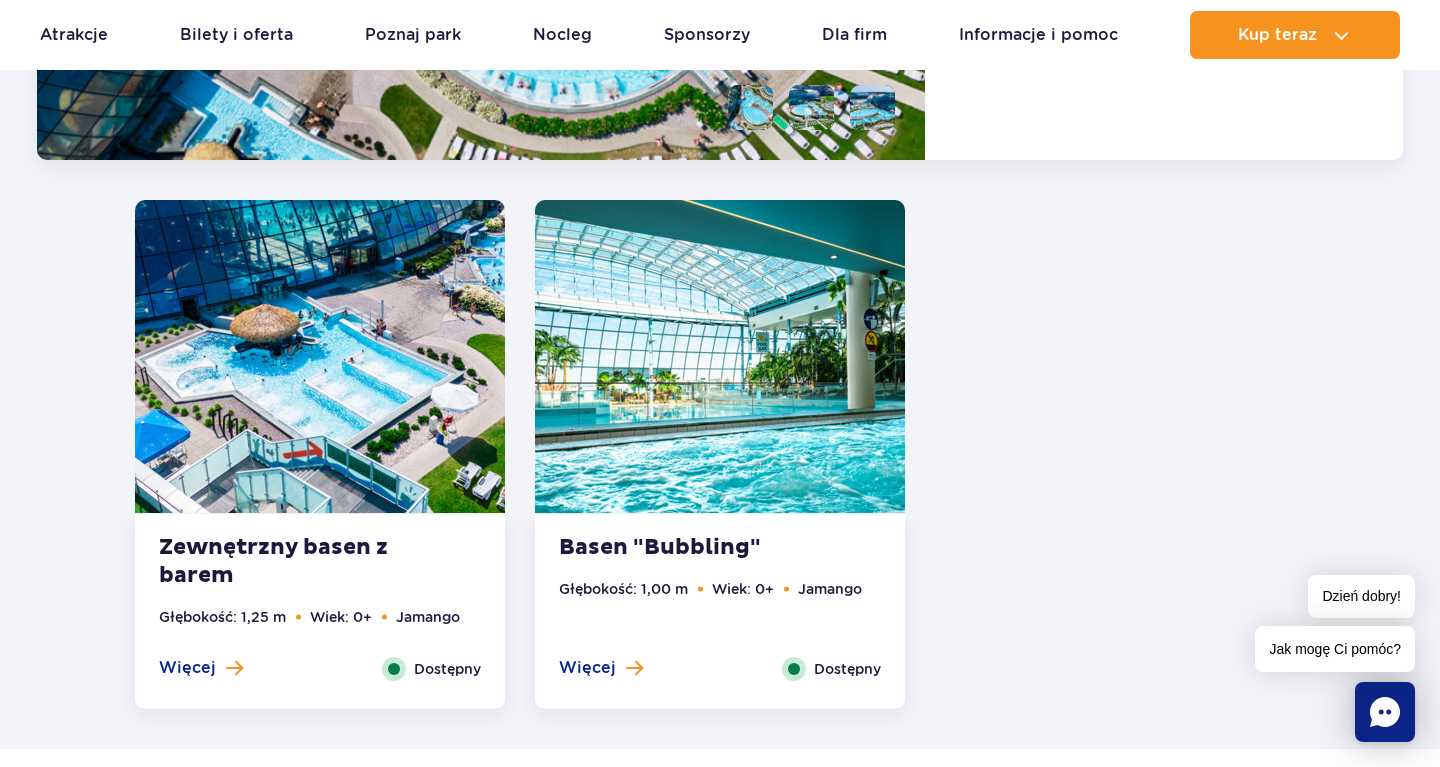 click at bounding box center [320, 356] 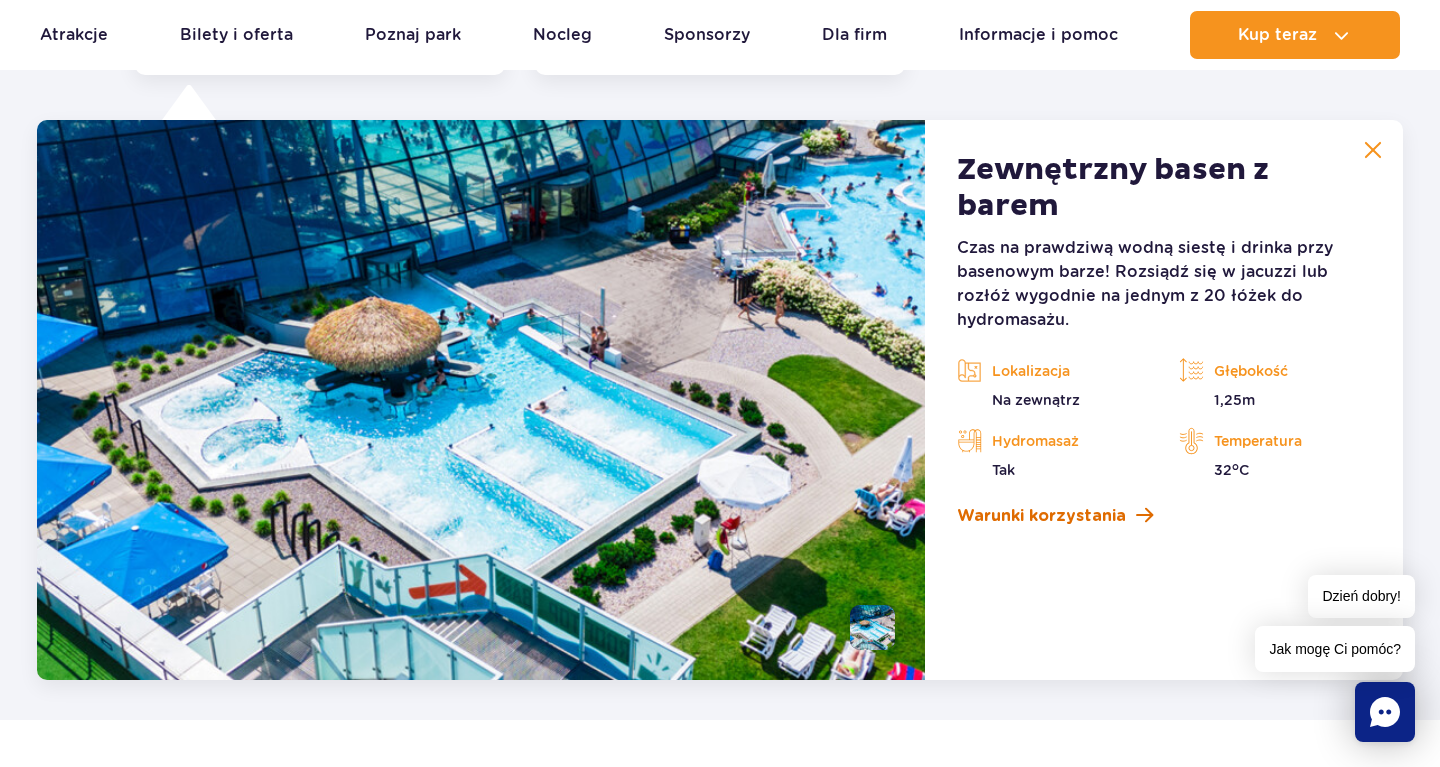 click on "Warunki korzystania" at bounding box center [1041, 516] 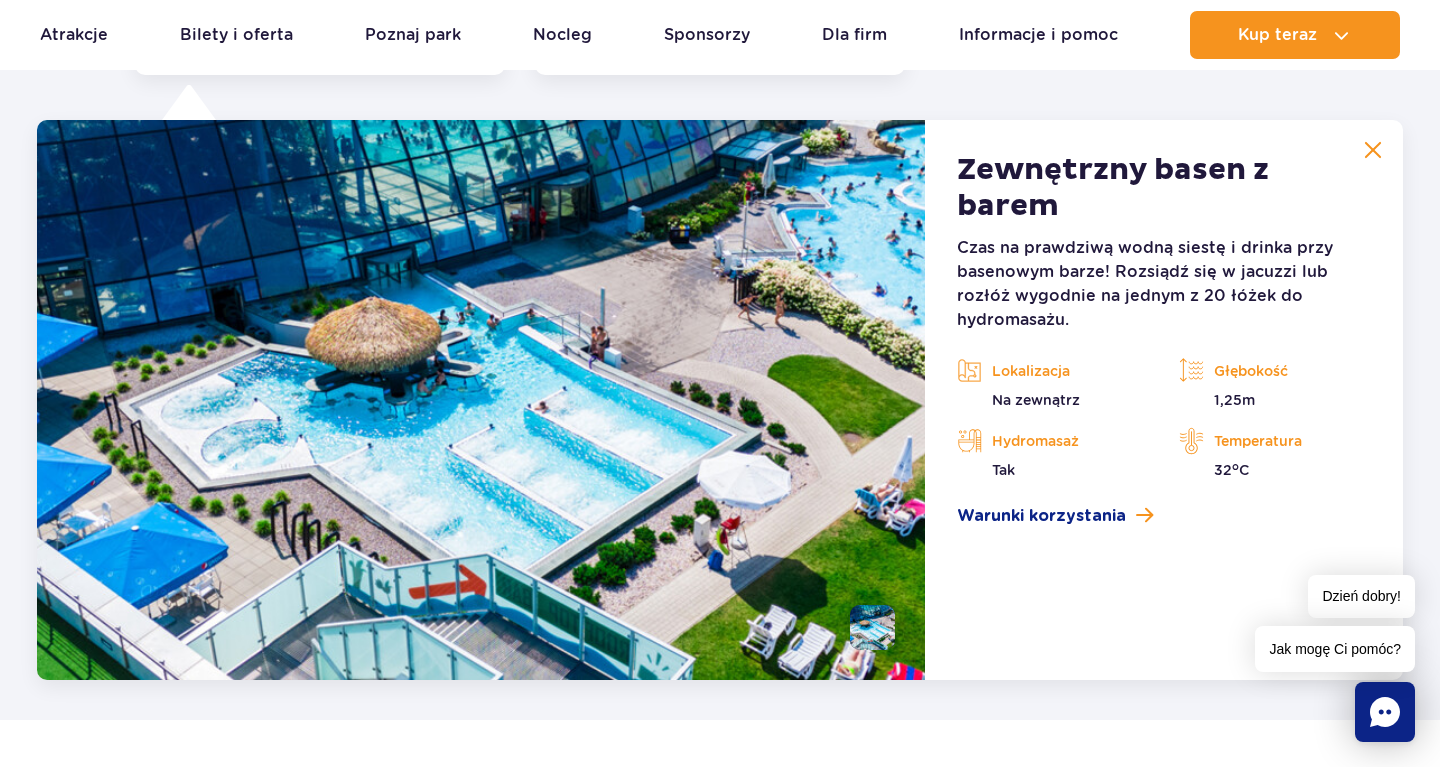 click at bounding box center (1373, 150) 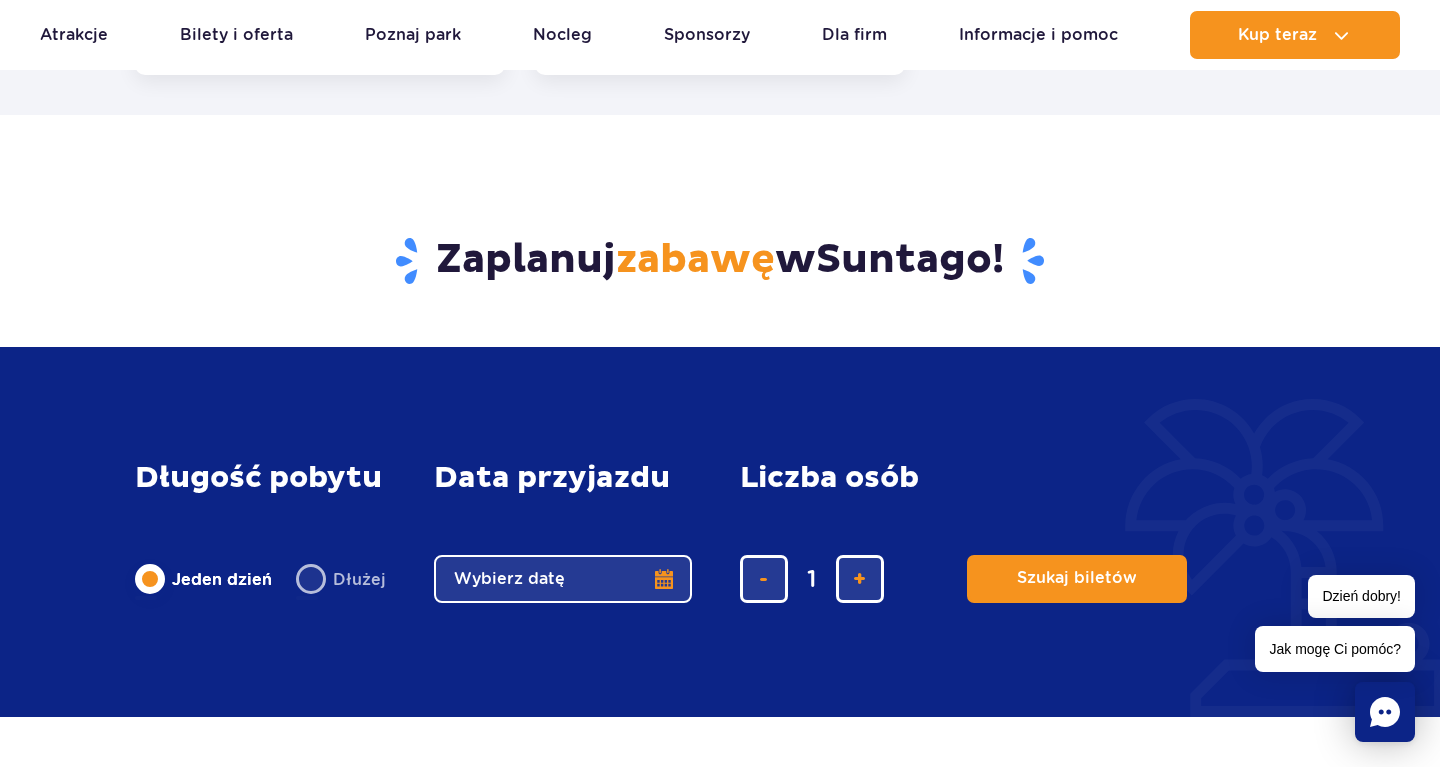type 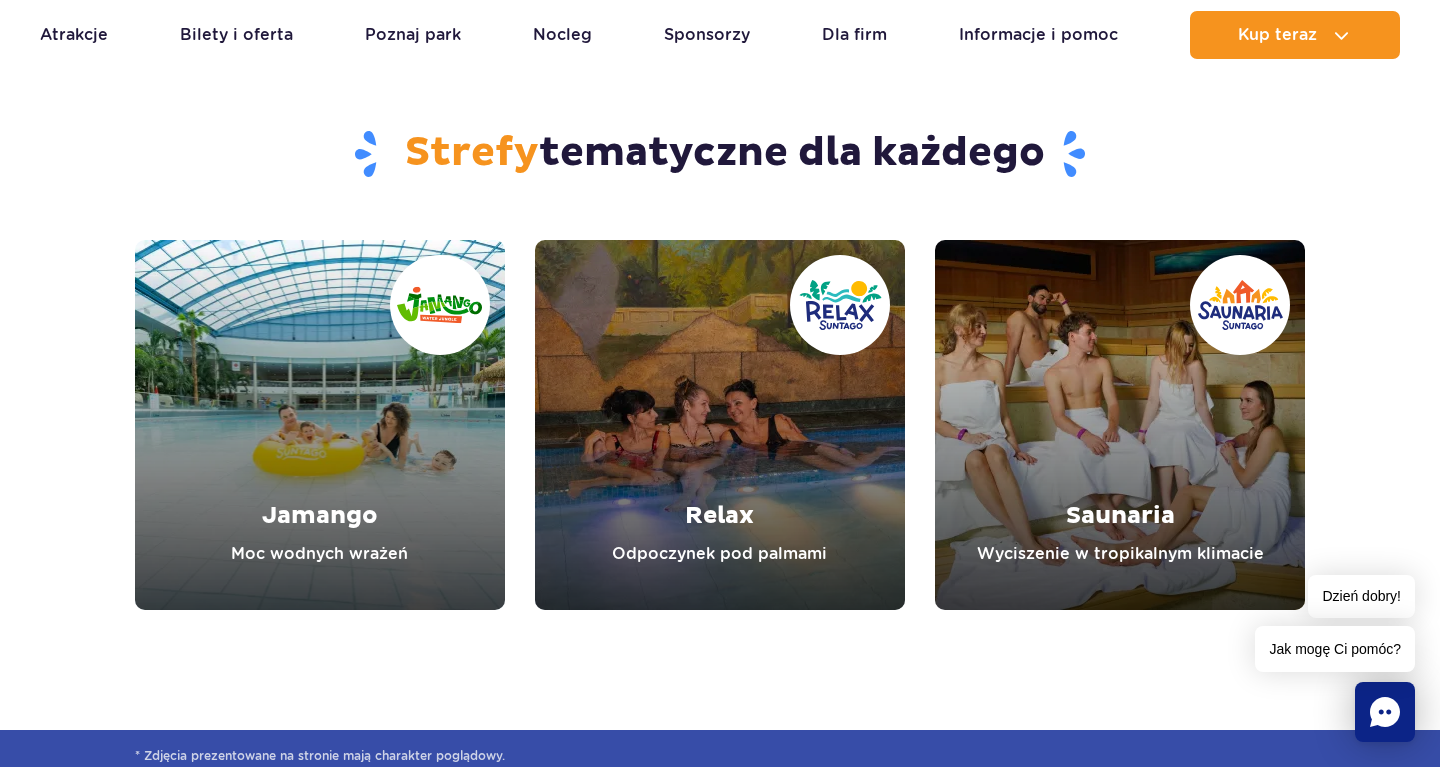 scroll, scrollTop: 5353, scrollLeft: 0, axis: vertical 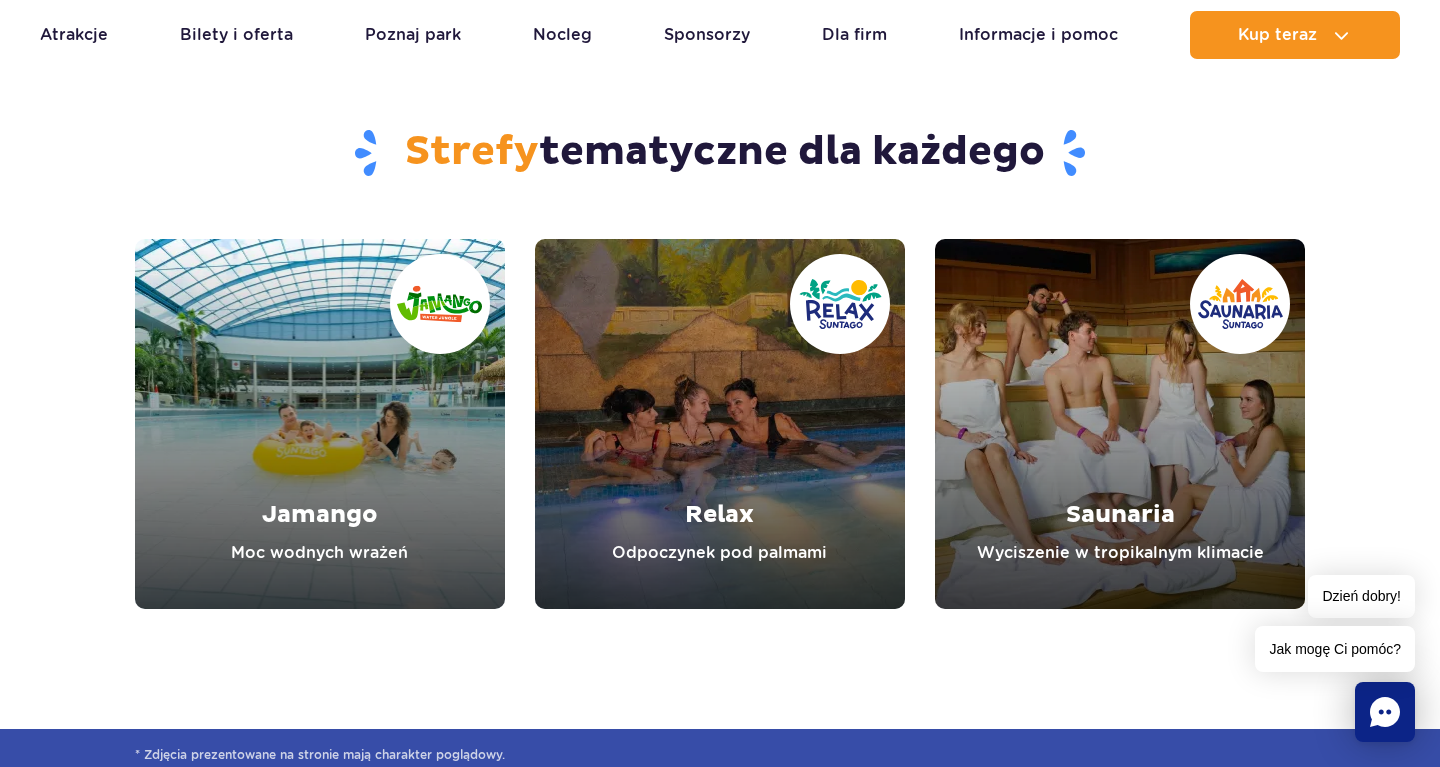 click at bounding box center [320, 424] 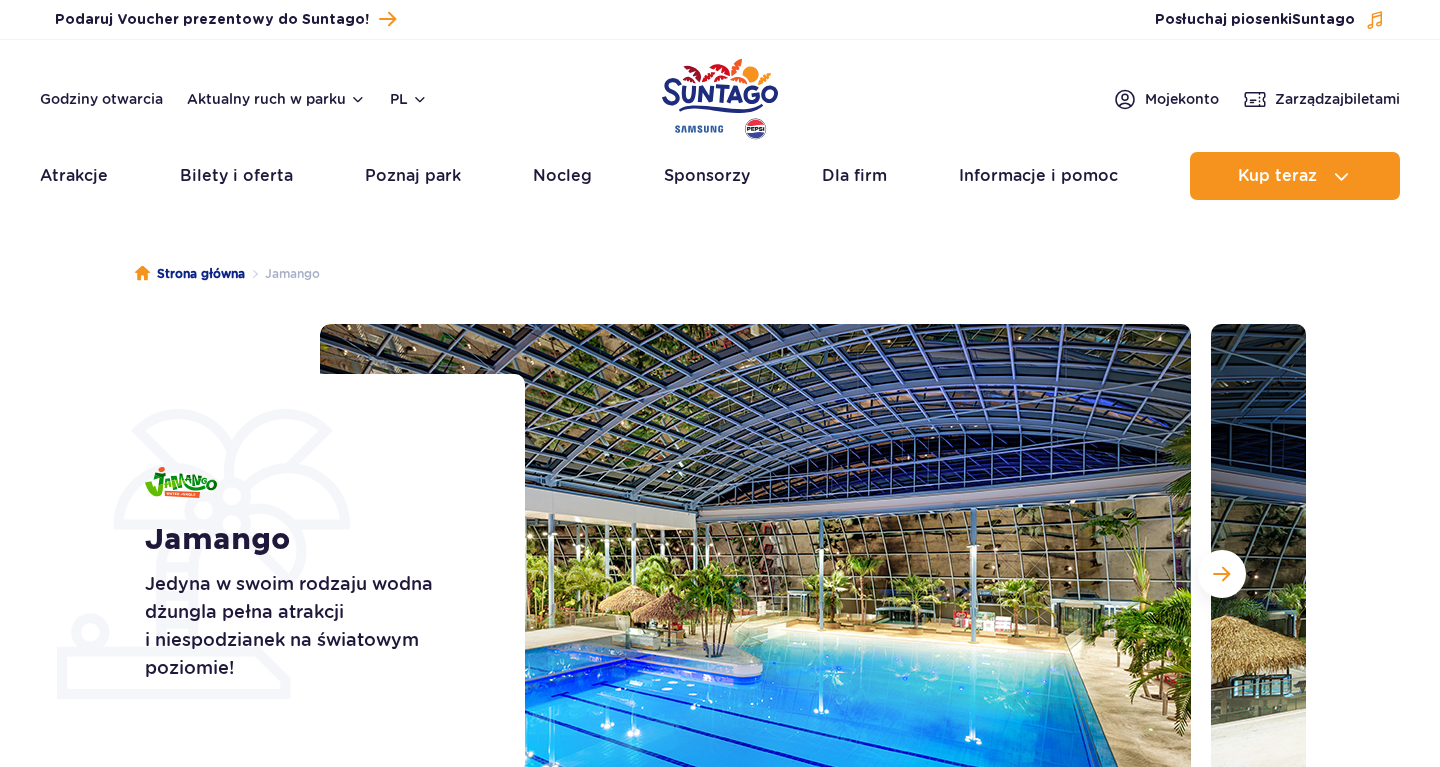 scroll, scrollTop: 0, scrollLeft: 0, axis: both 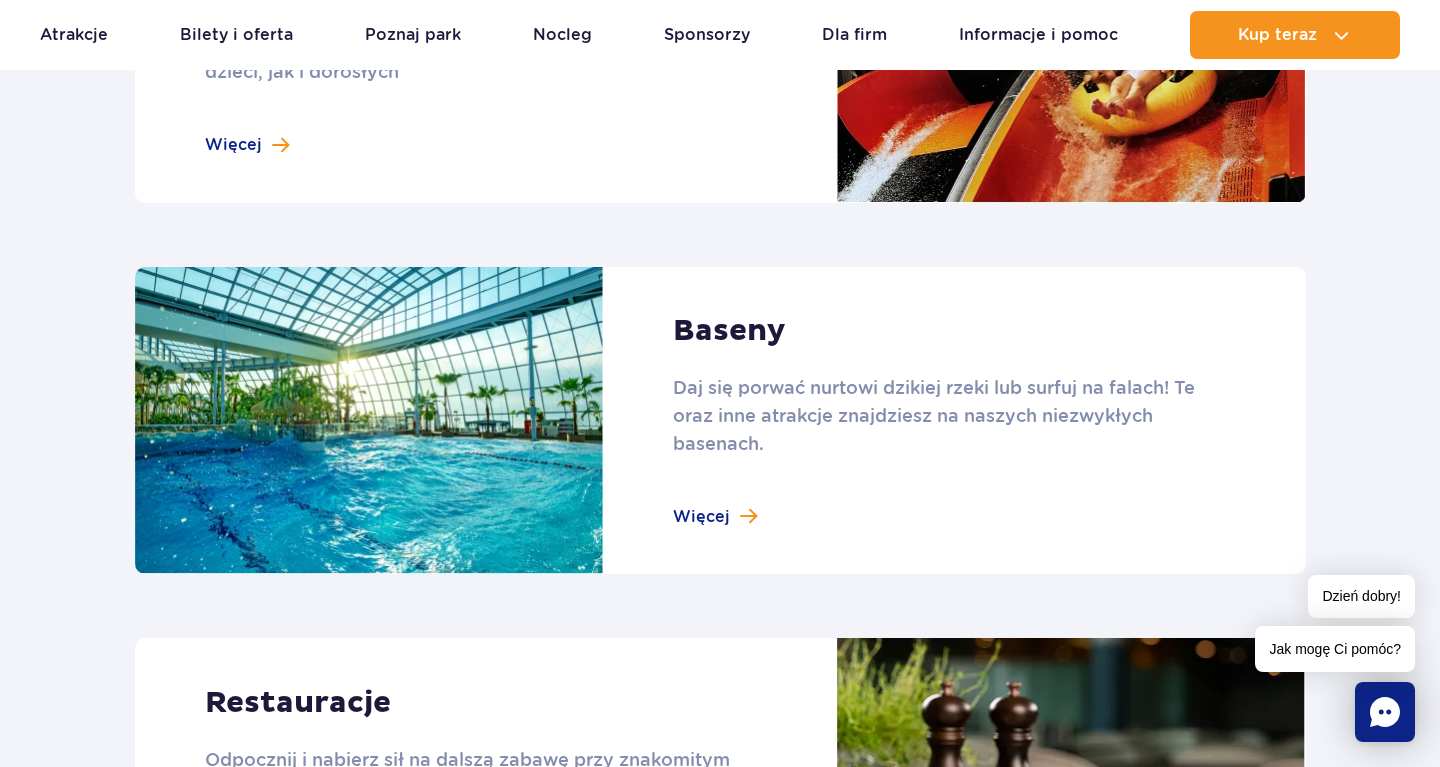 click at bounding box center [720, 421] 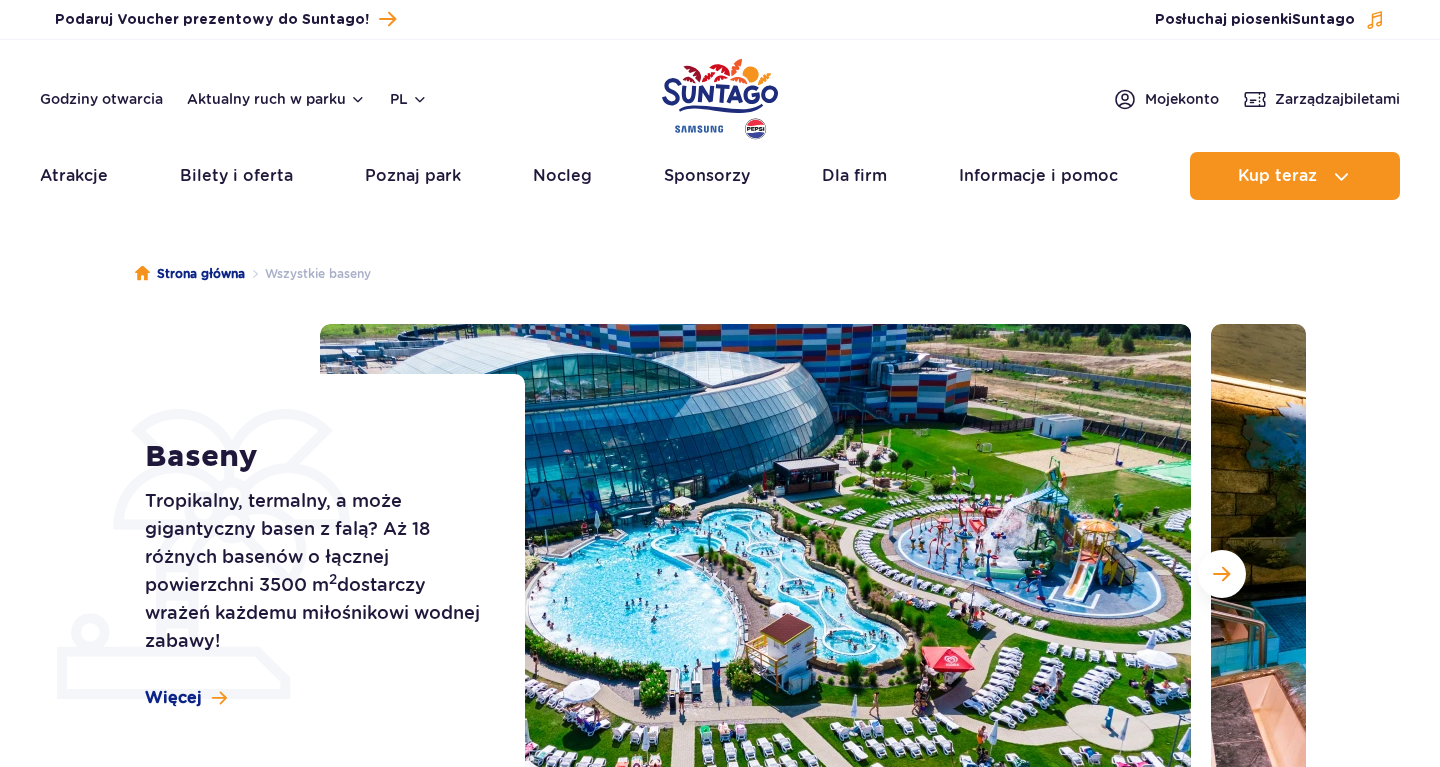 scroll, scrollTop: 0, scrollLeft: 0, axis: both 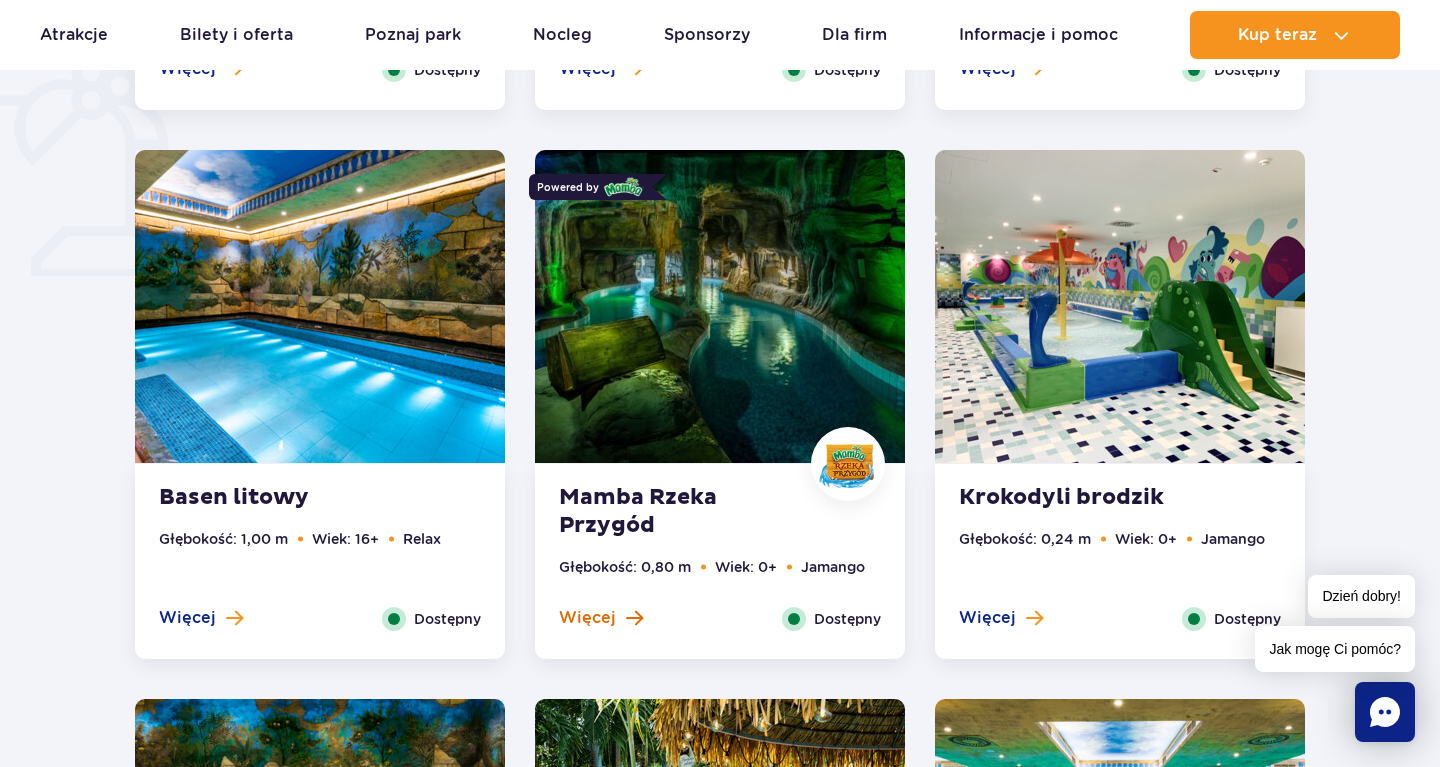 click on "Więcej" at bounding box center (587, 618) 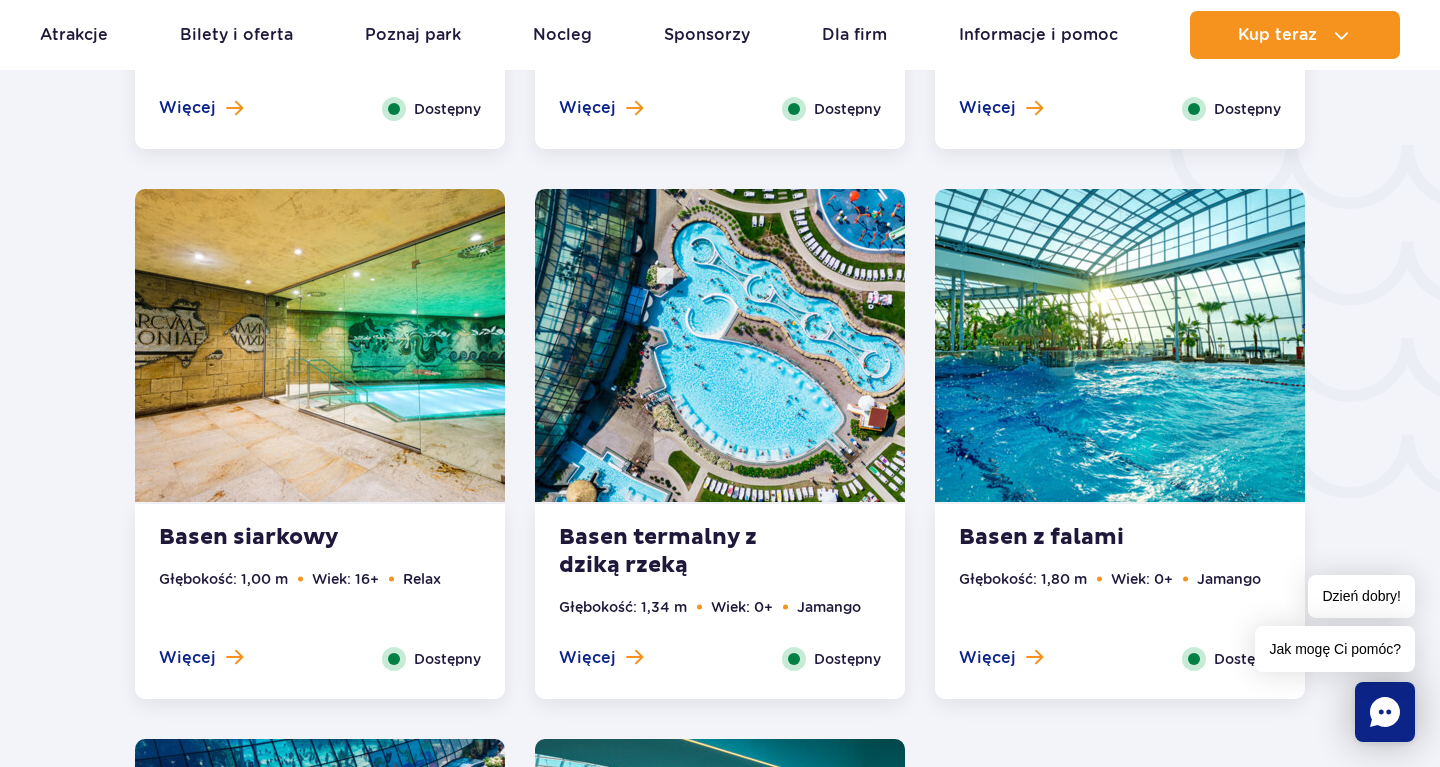 scroll, scrollTop: 3345, scrollLeft: 0, axis: vertical 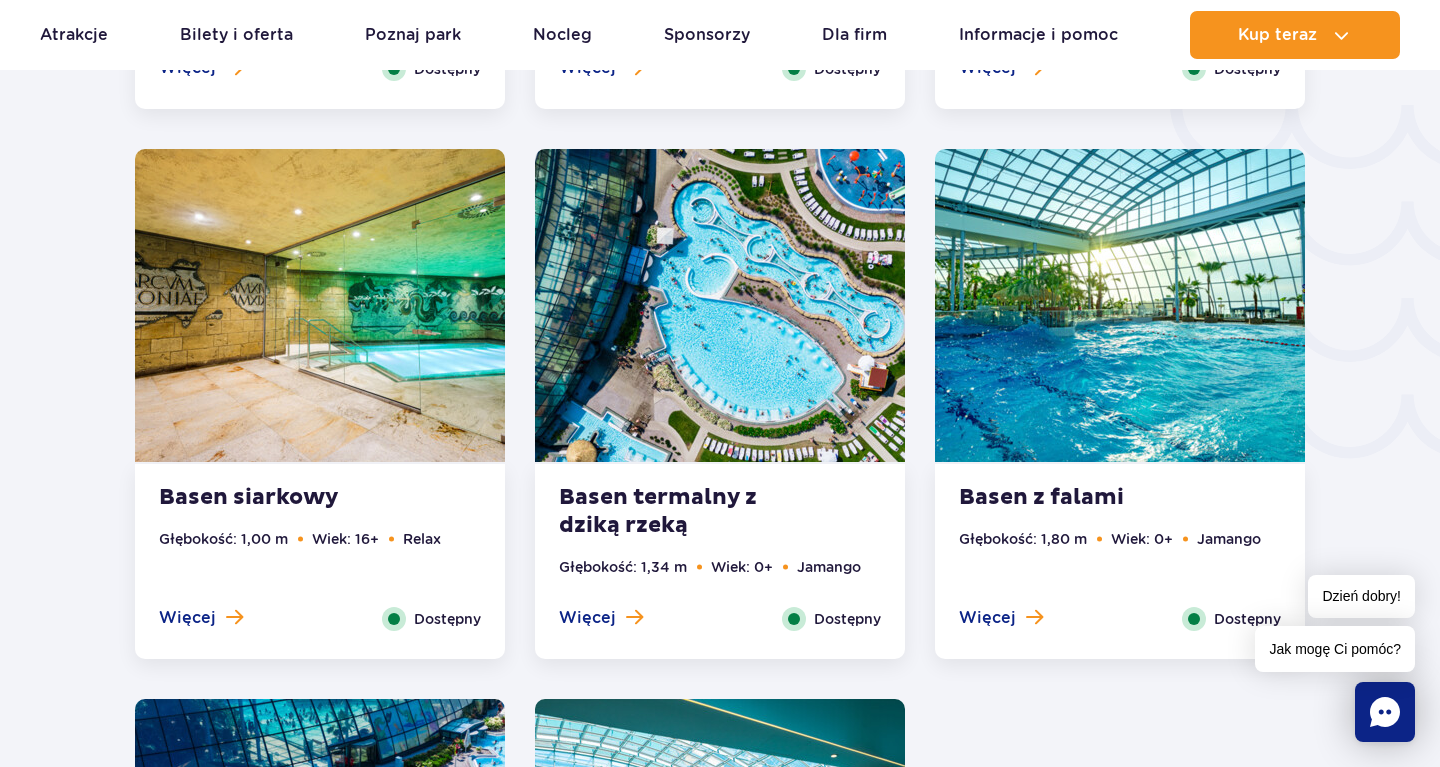 click at bounding box center [1120, 305] 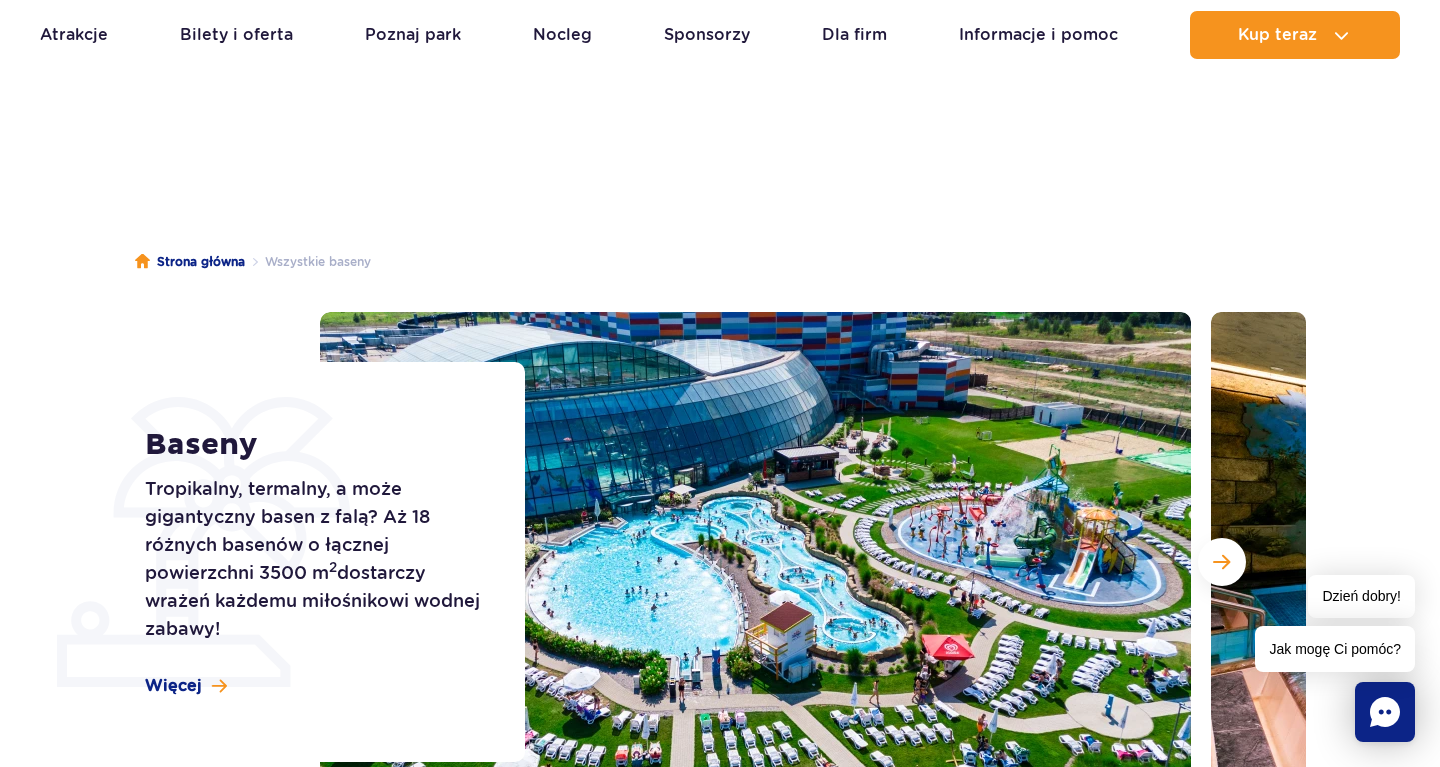 scroll, scrollTop: 0, scrollLeft: 0, axis: both 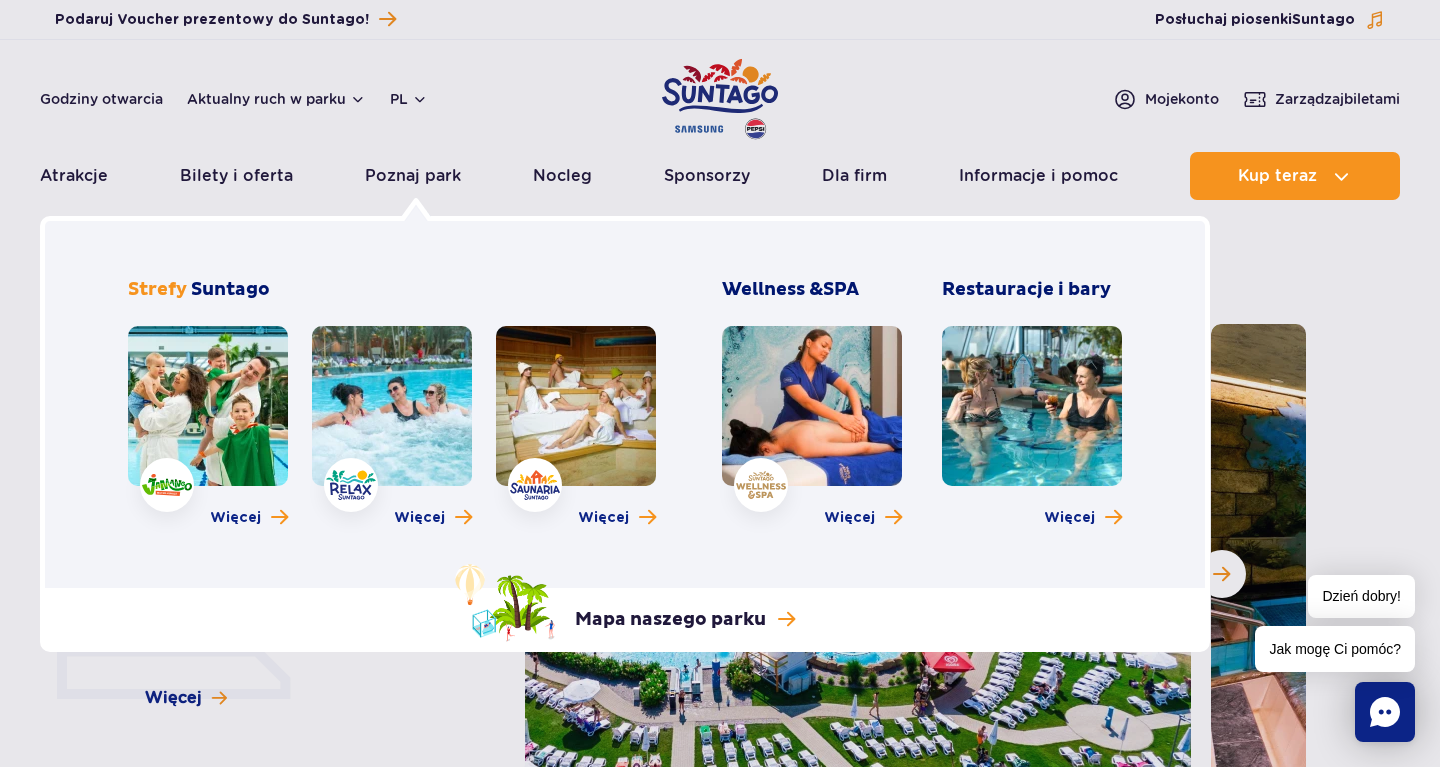 click at bounding box center [392, 406] 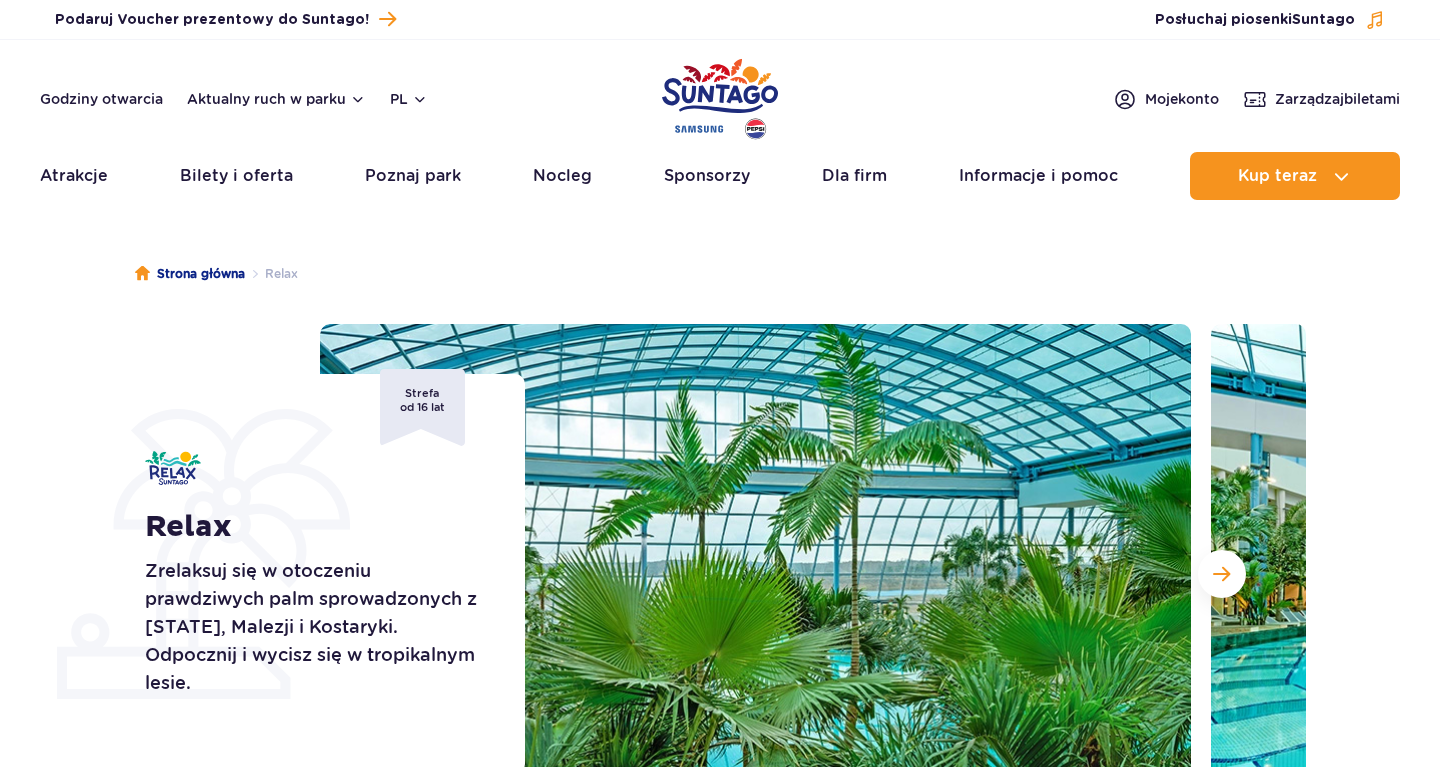 scroll, scrollTop: 0, scrollLeft: 0, axis: both 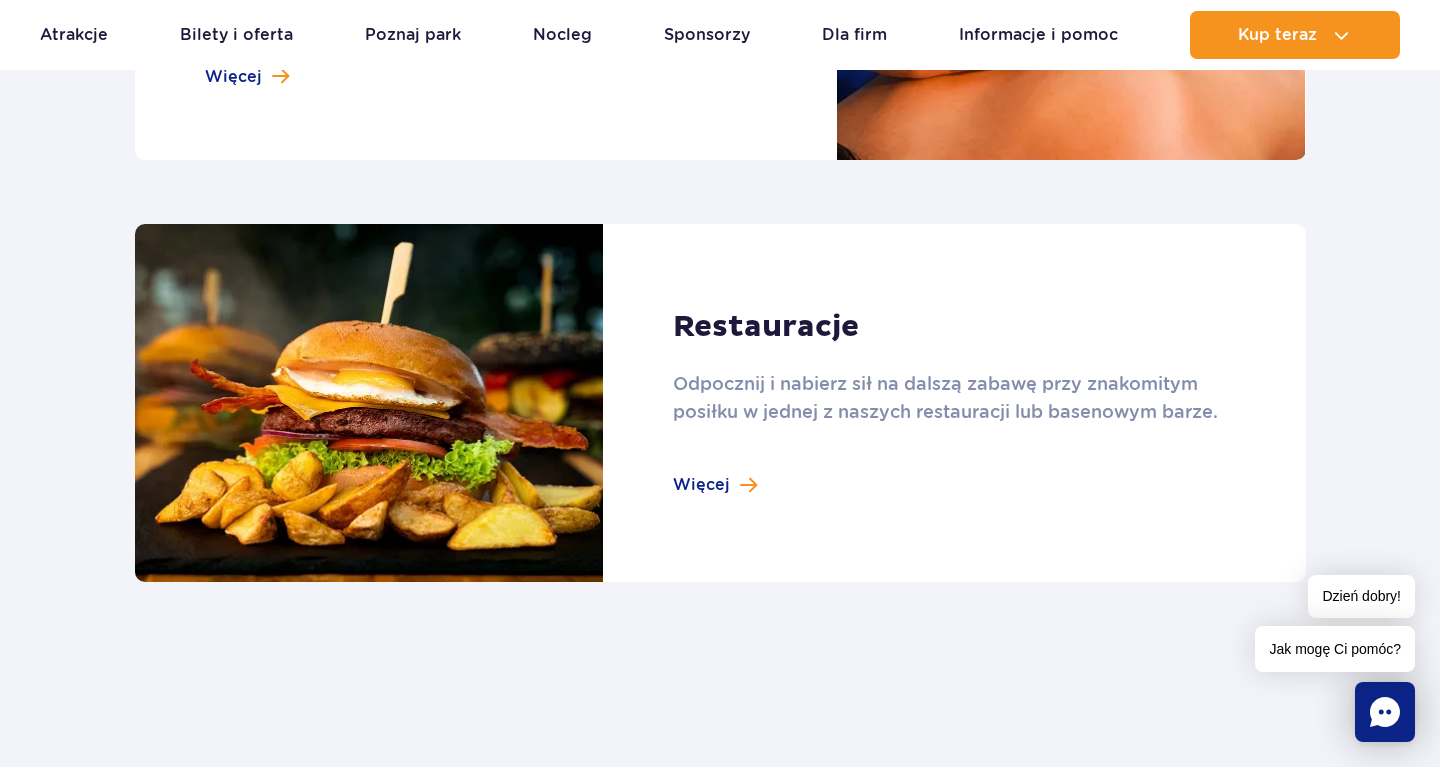 click at bounding box center (720, 403) 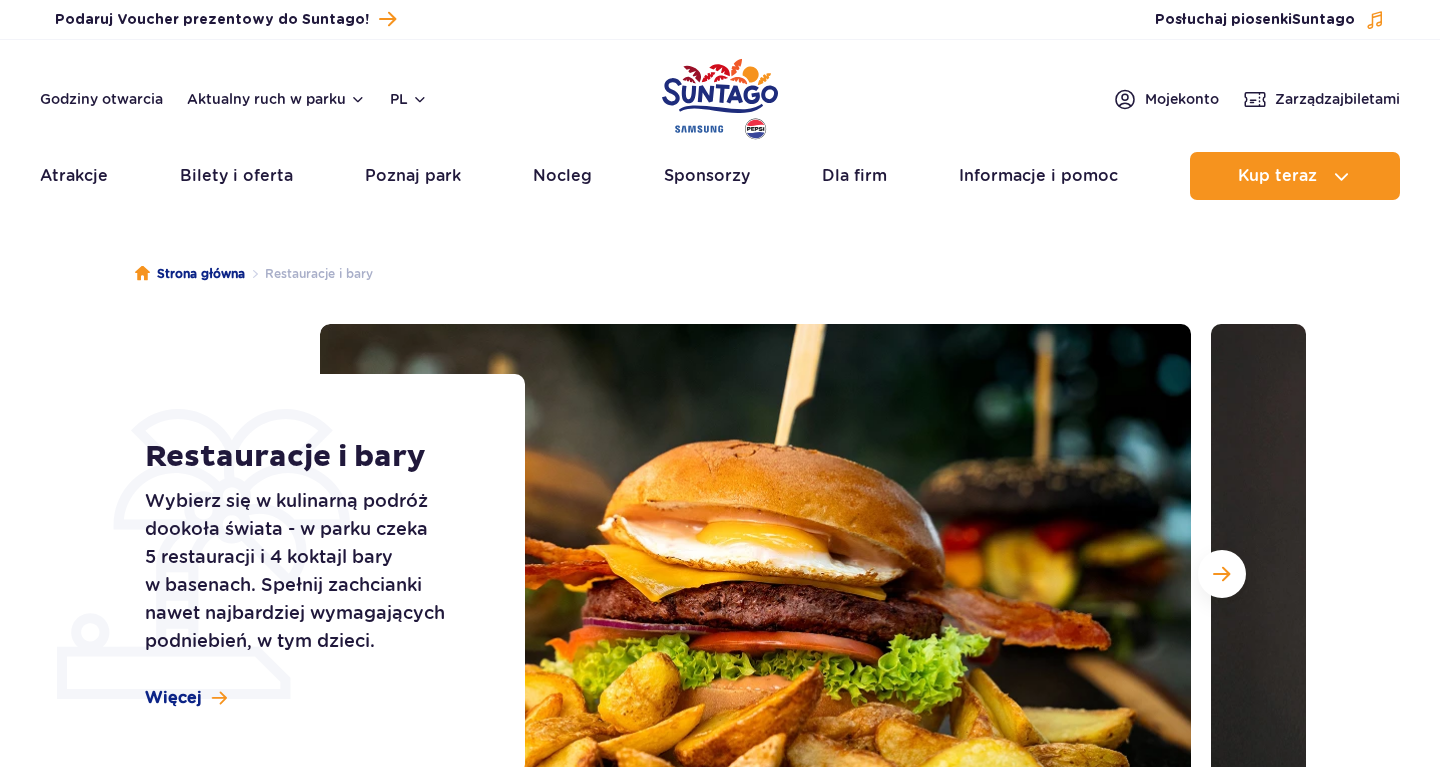 scroll, scrollTop: 0, scrollLeft: 0, axis: both 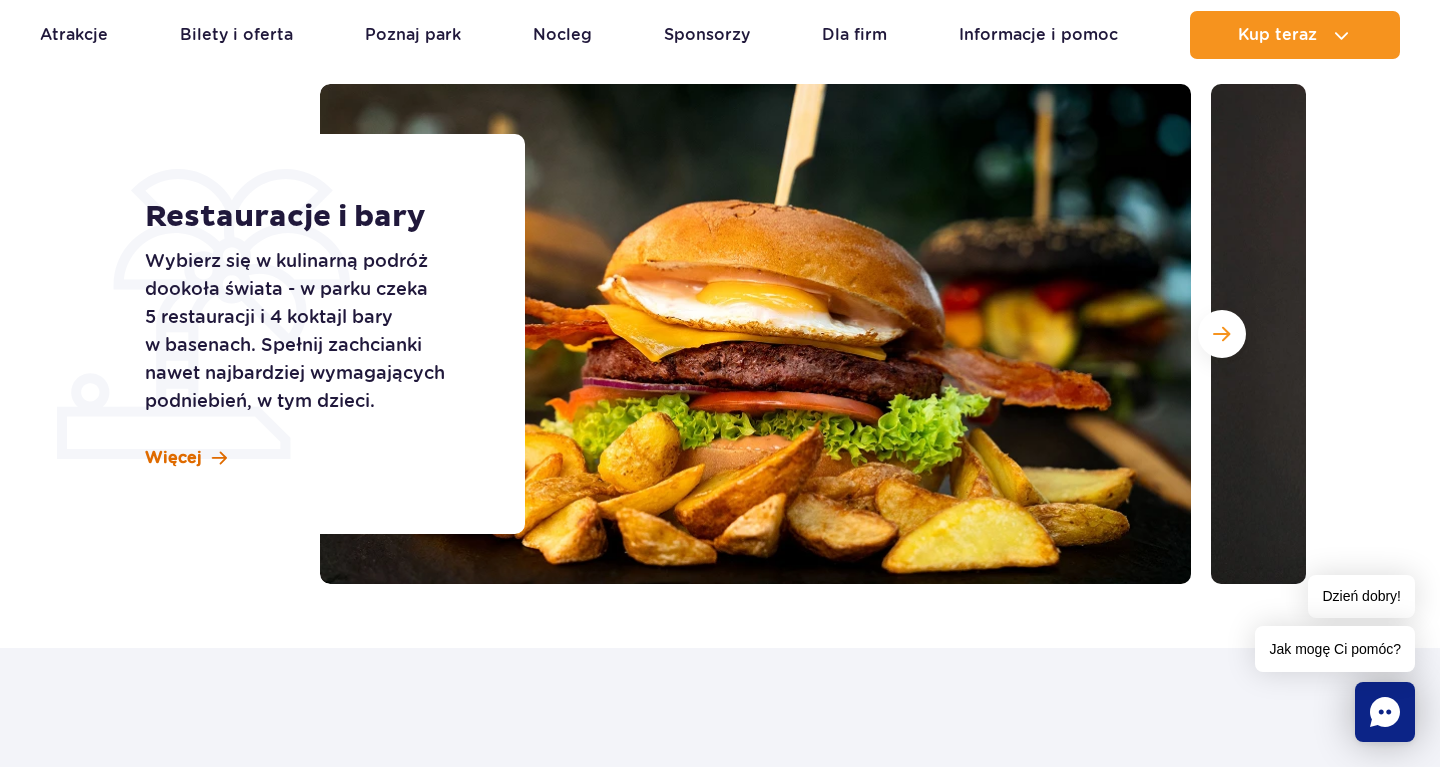 click on "Więcej" at bounding box center [173, 458] 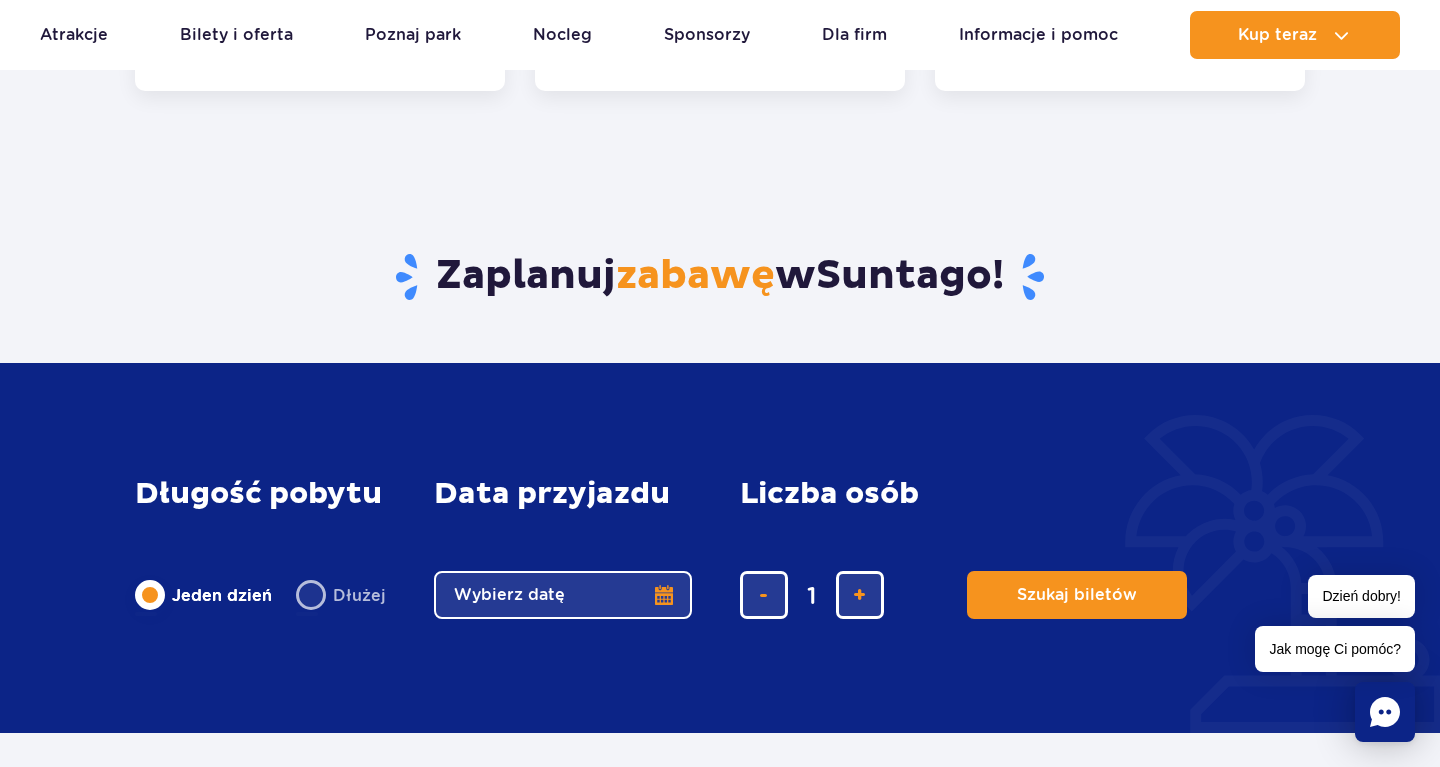 scroll, scrollTop: 2048, scrollLeft: 0, axis: vertical 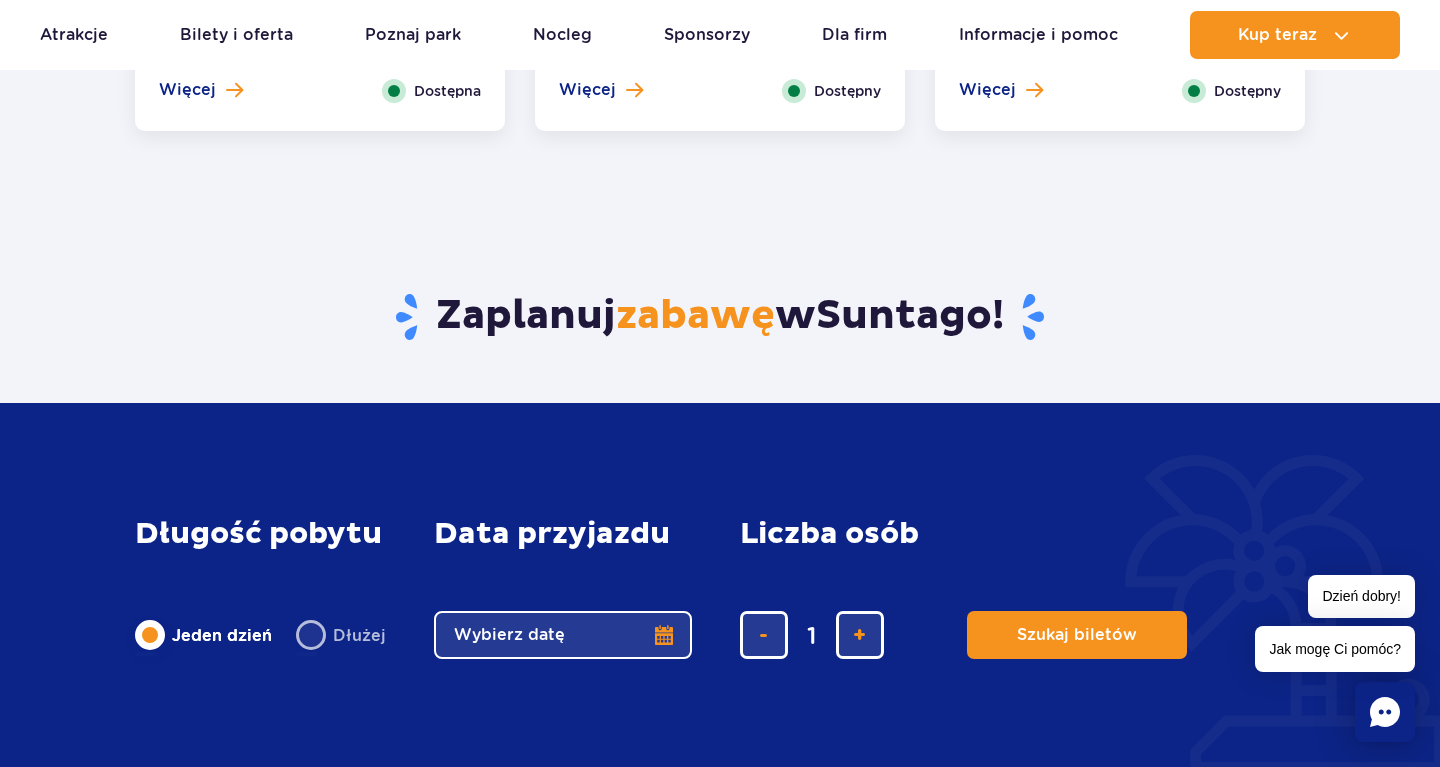 click on "Wybierz datę" at bounding box center [563, 635] 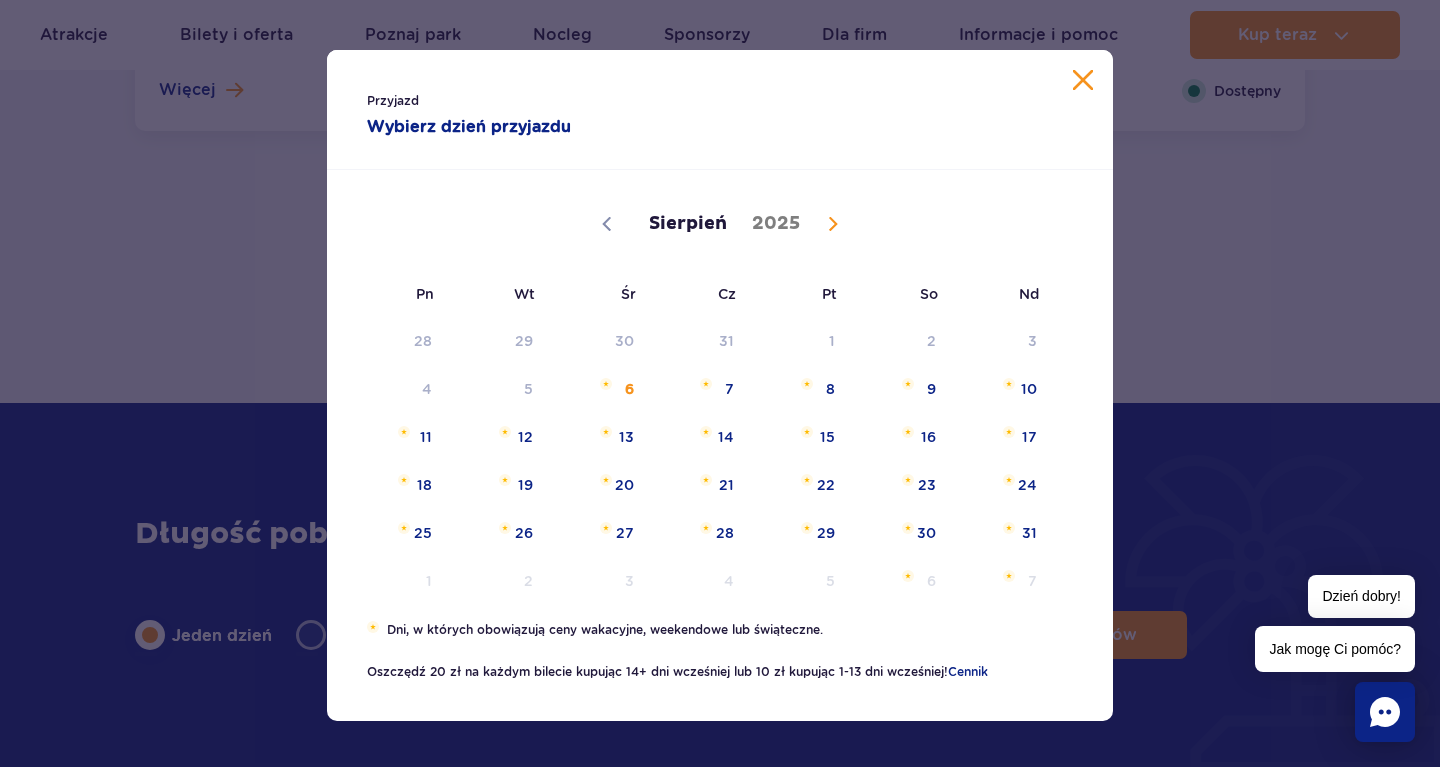 click 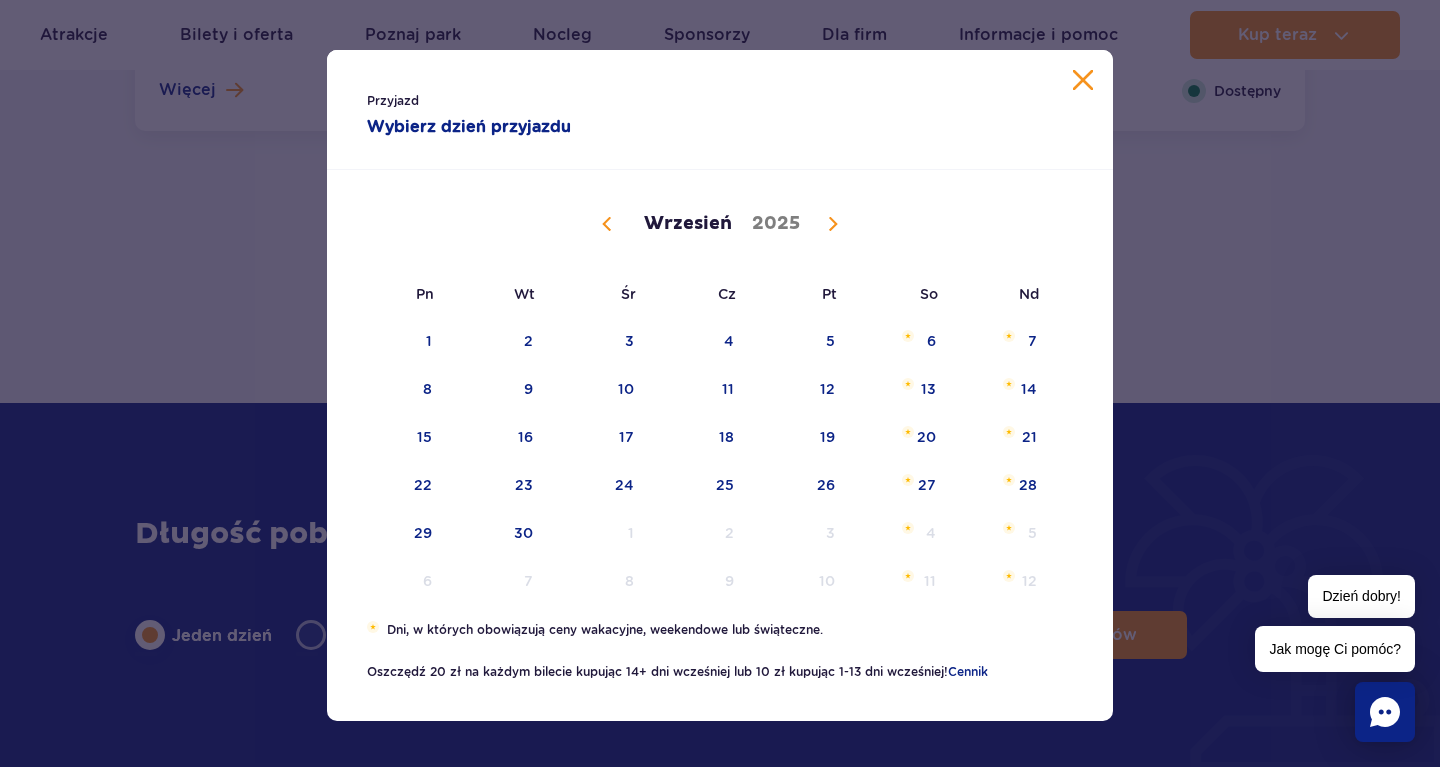 click 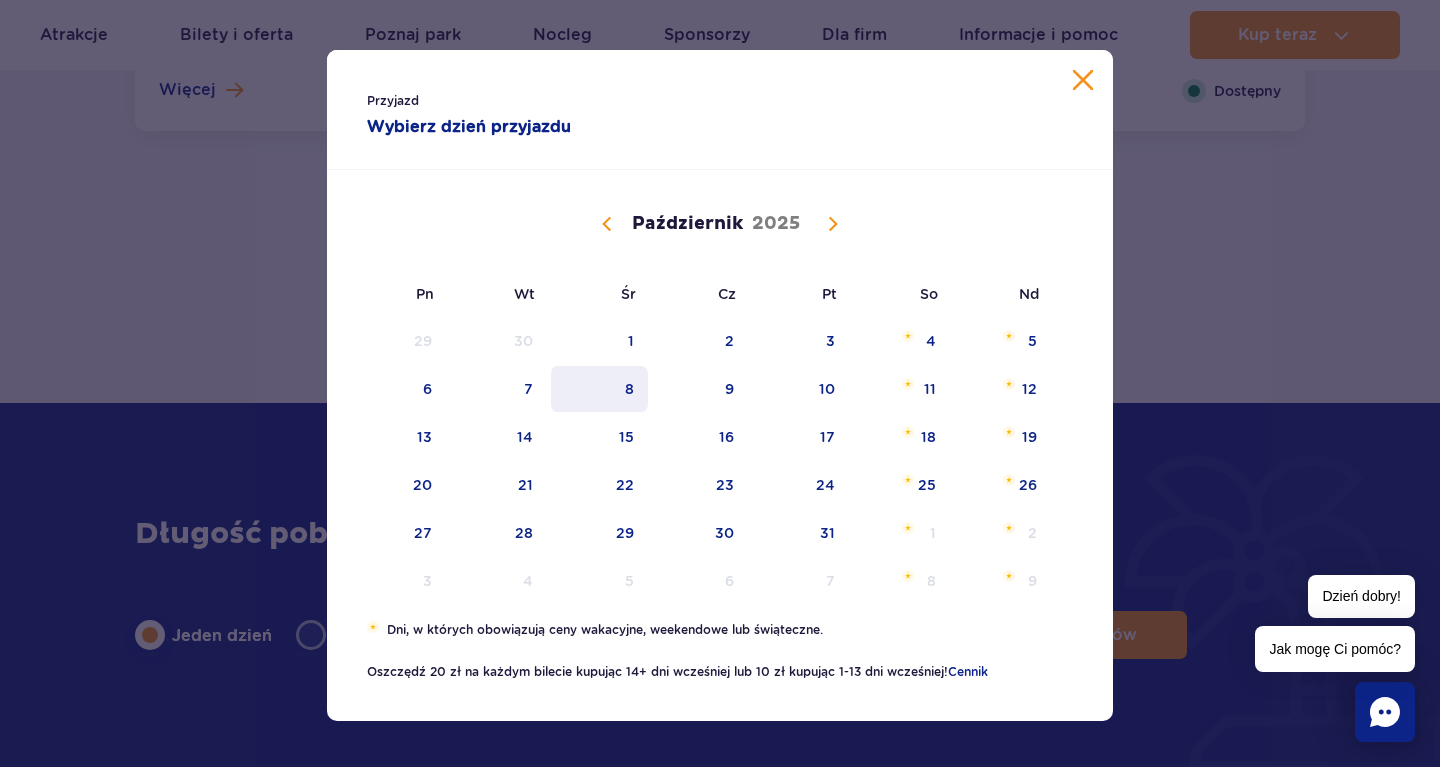 click on "8" at bounding box center (599, 389) 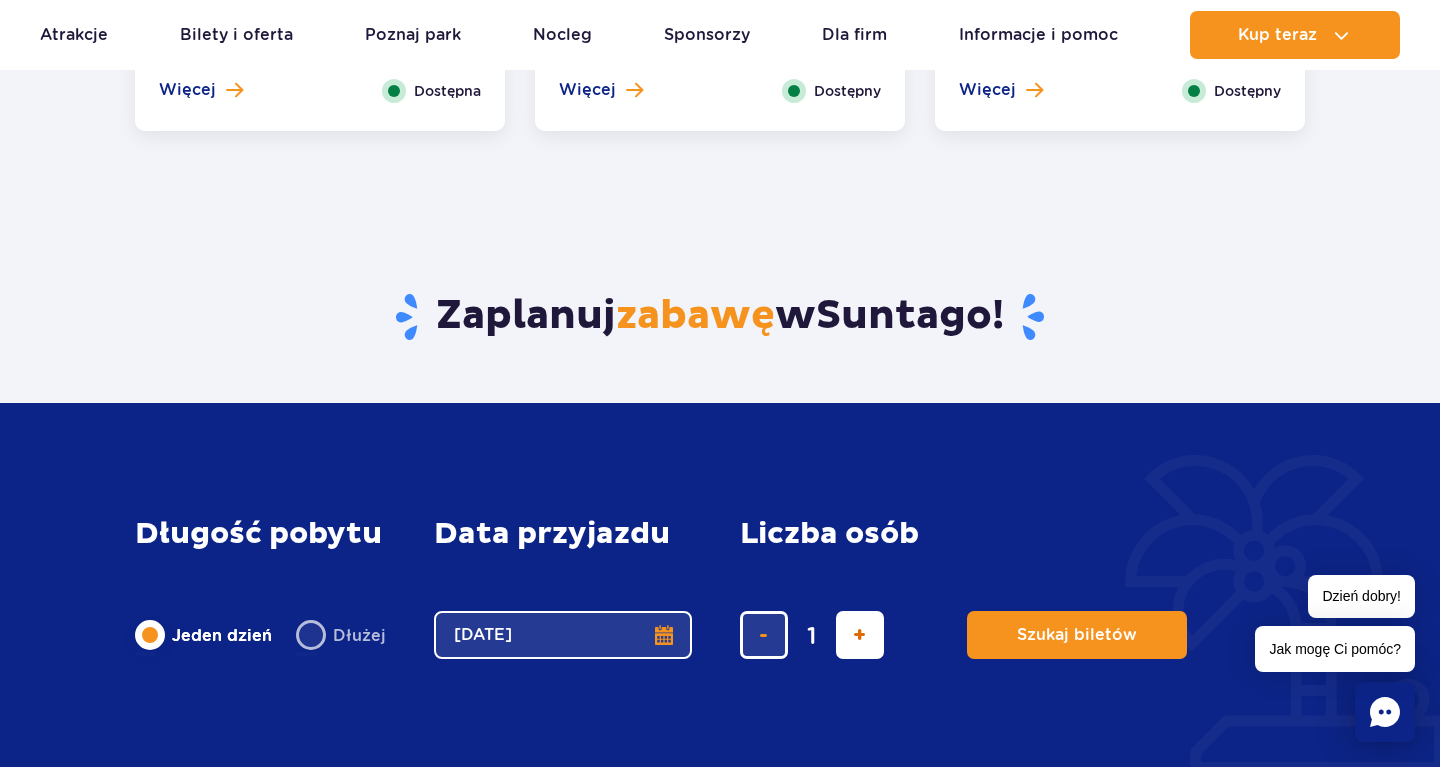 click at bounding box center [859, 635] 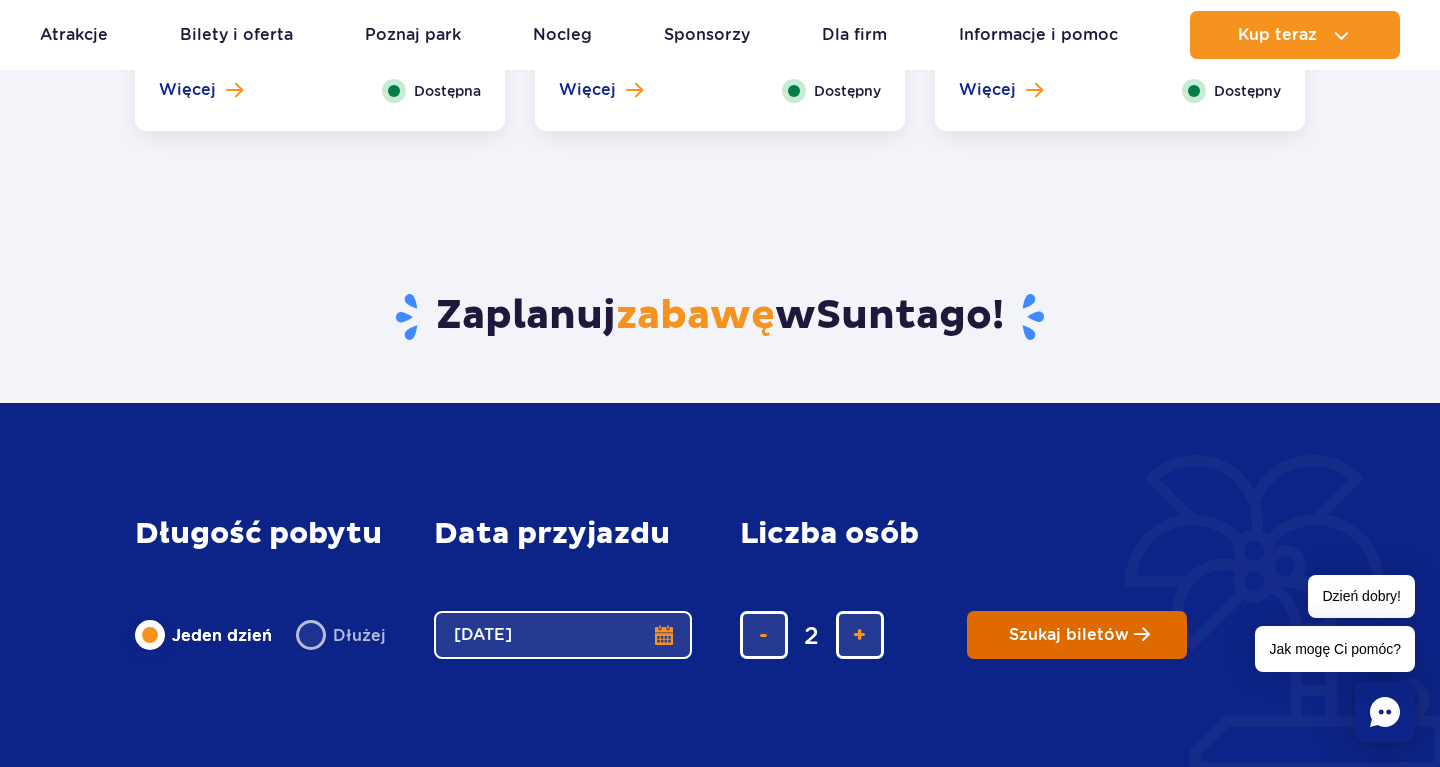 click on "Szukaj biletów" at bounding box center [1069, 635] 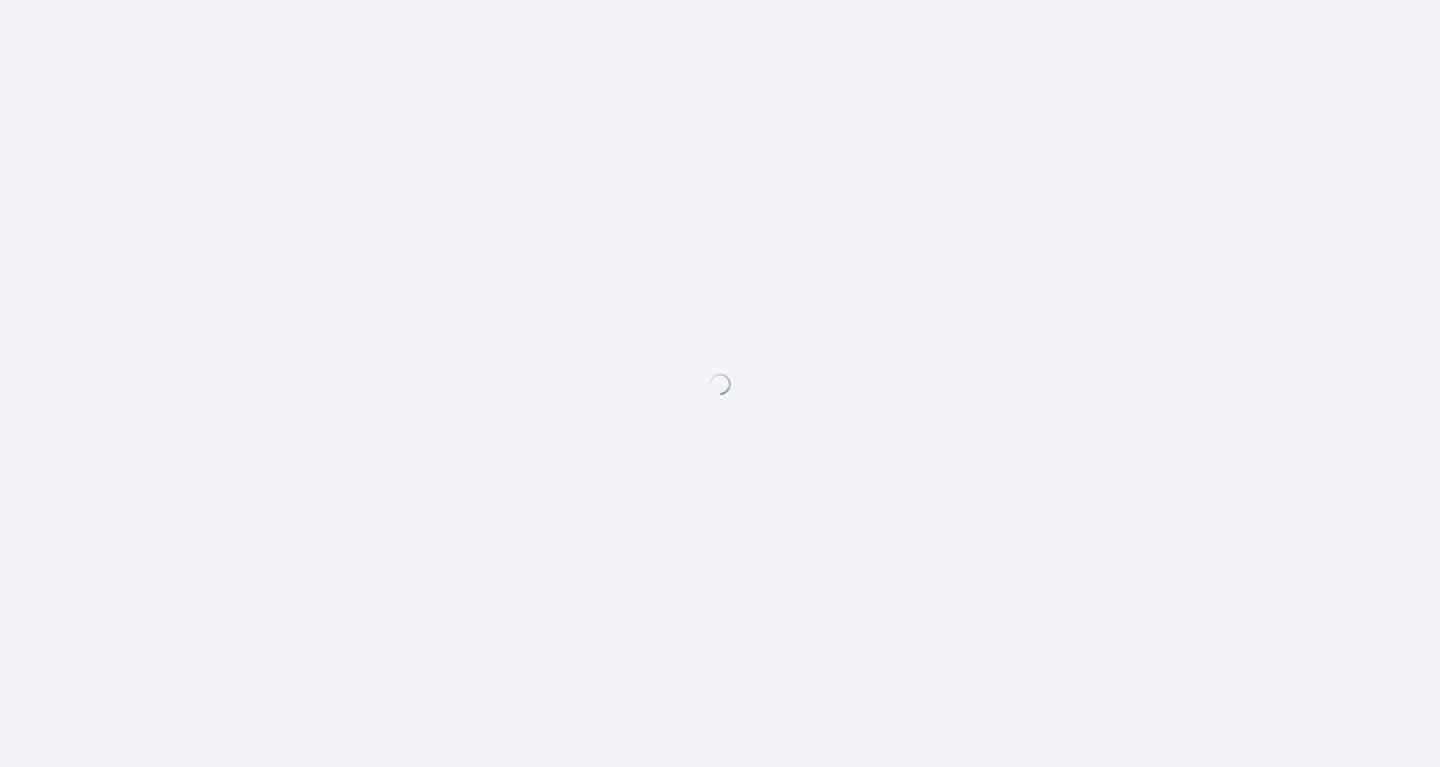 scroll, scrollTop: 0, scrollLeft: 0, axis: both 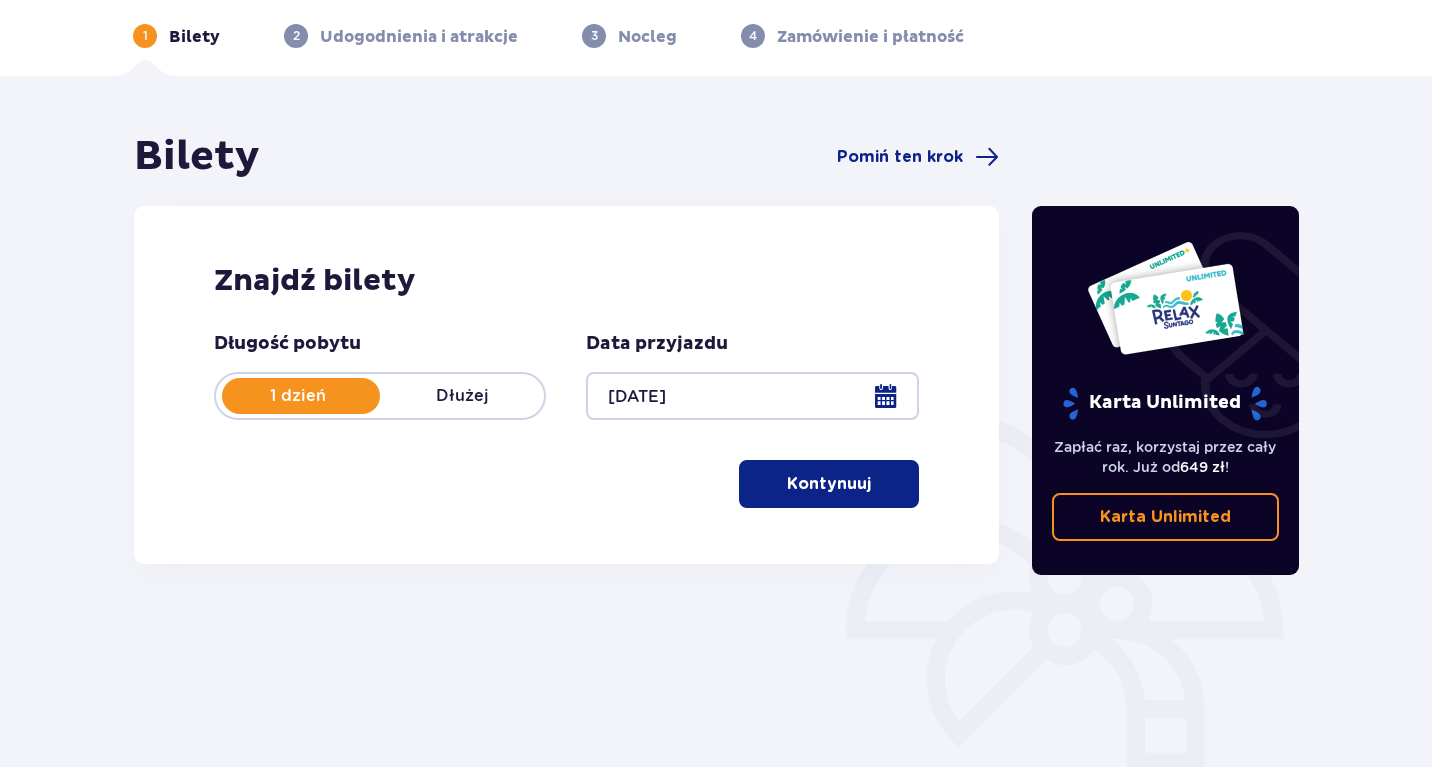 click on "Kontynuuj" at bounding box center [829, 484] 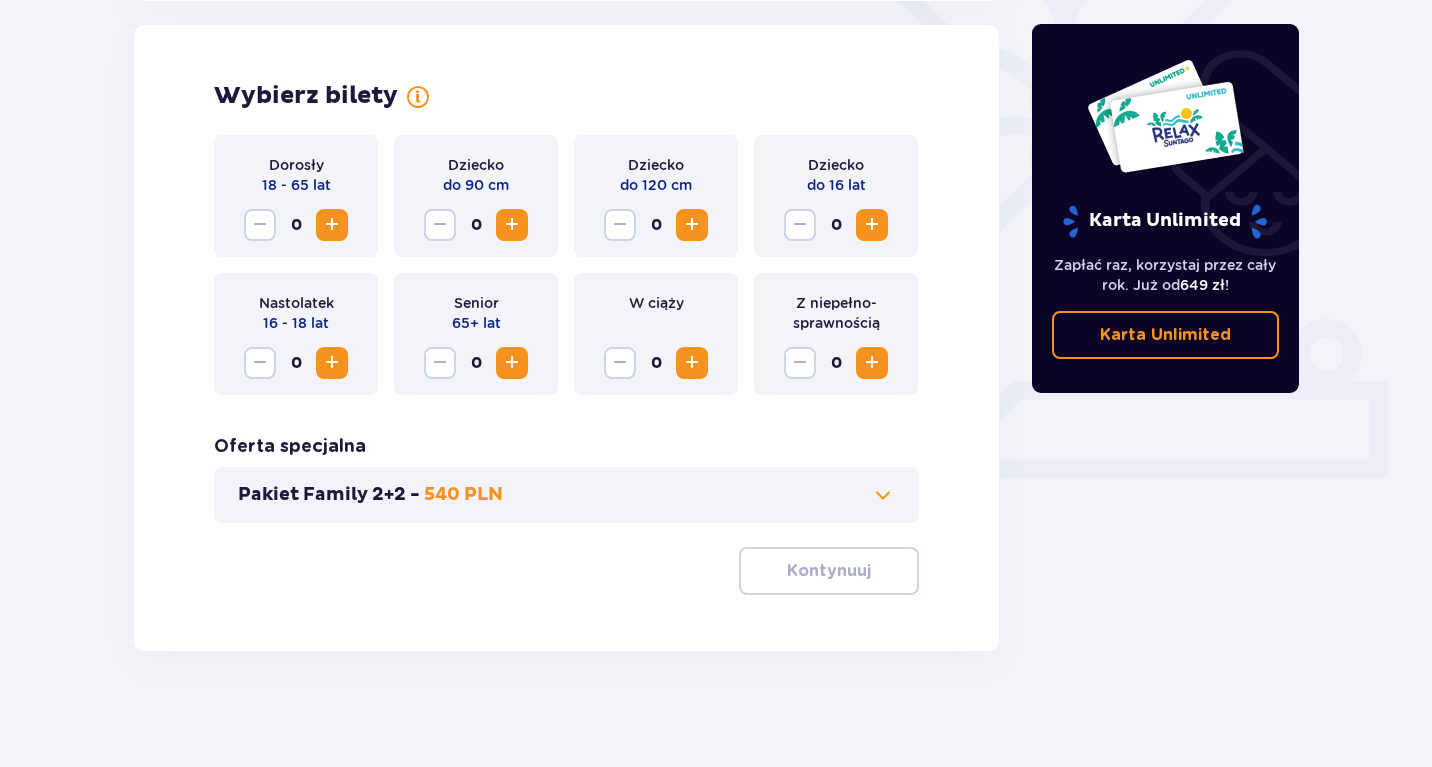 scroll, scrollTop: 556, scrollLeft: 0, axis: vertical 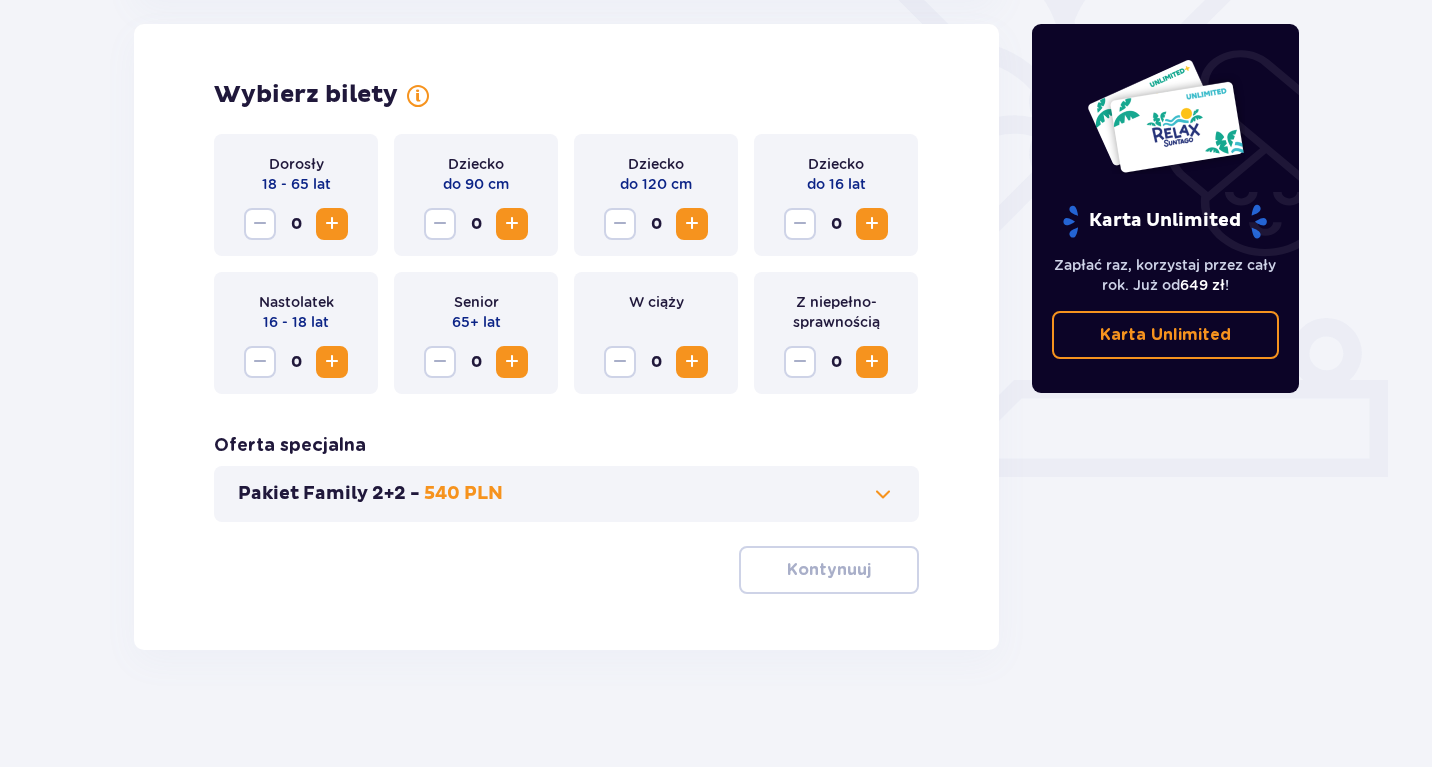 click at bounding box center (332, 224) 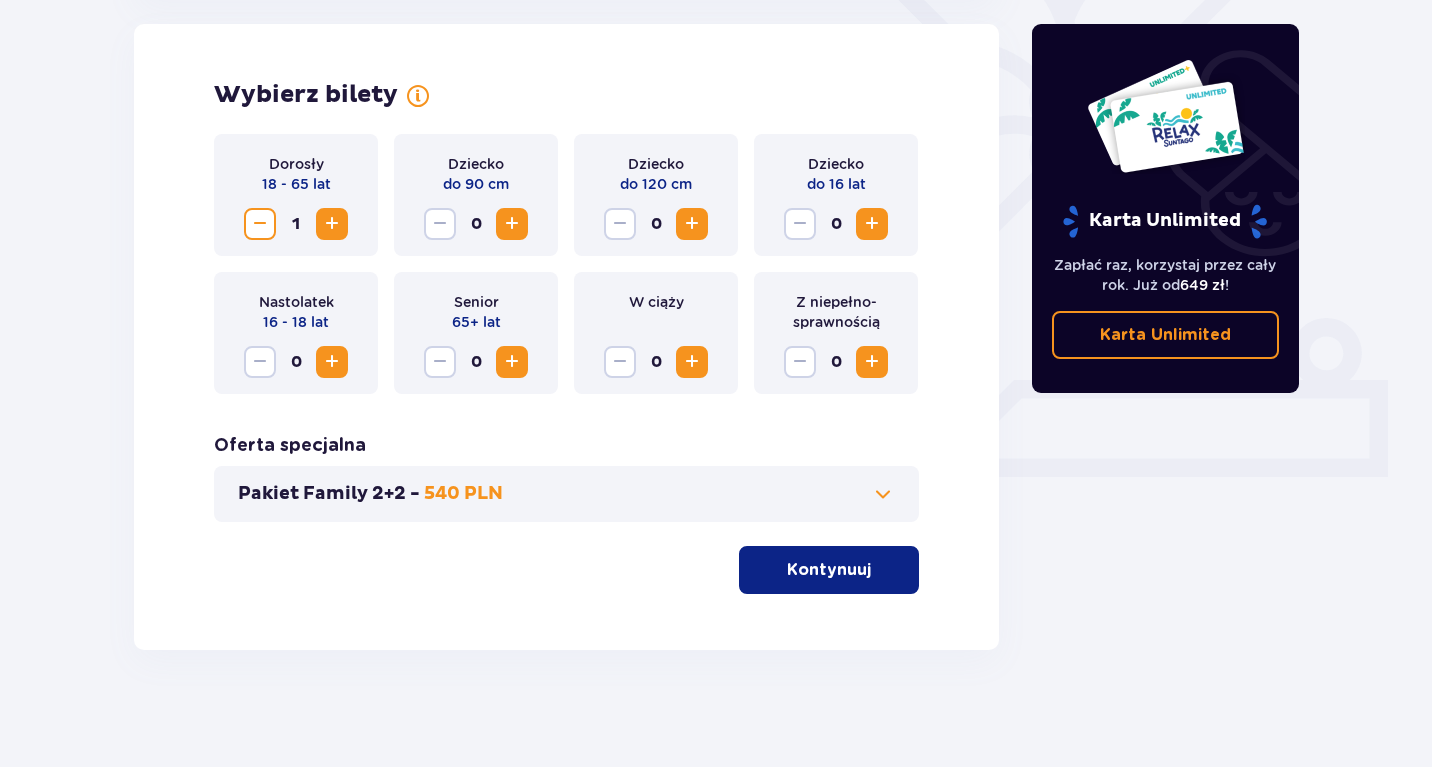 click at bounding box center [332, 224] 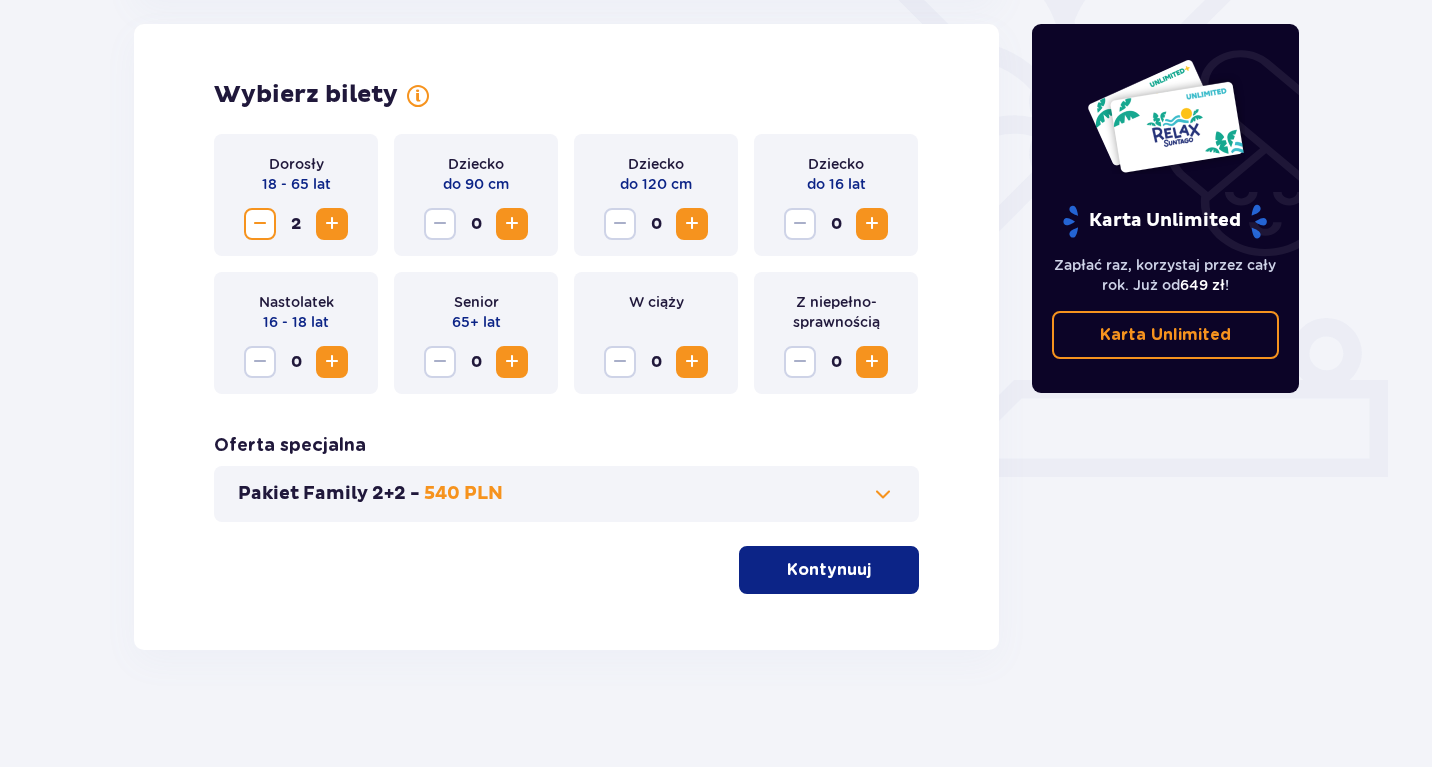 click on "Kontynuuj" at bounding box center [829, 570] 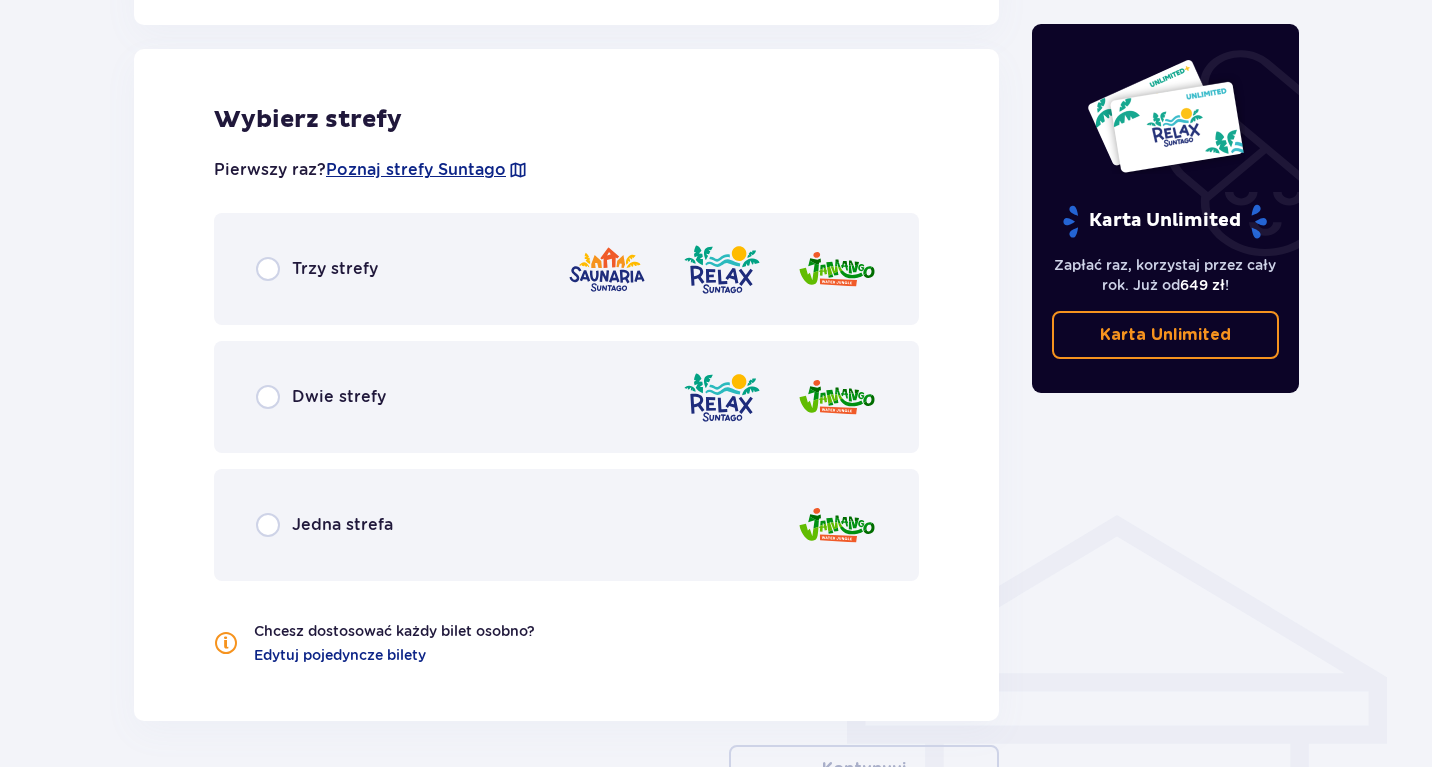 scroll, scrollTop: 1110, scrollLeft: 0, axis: vertical 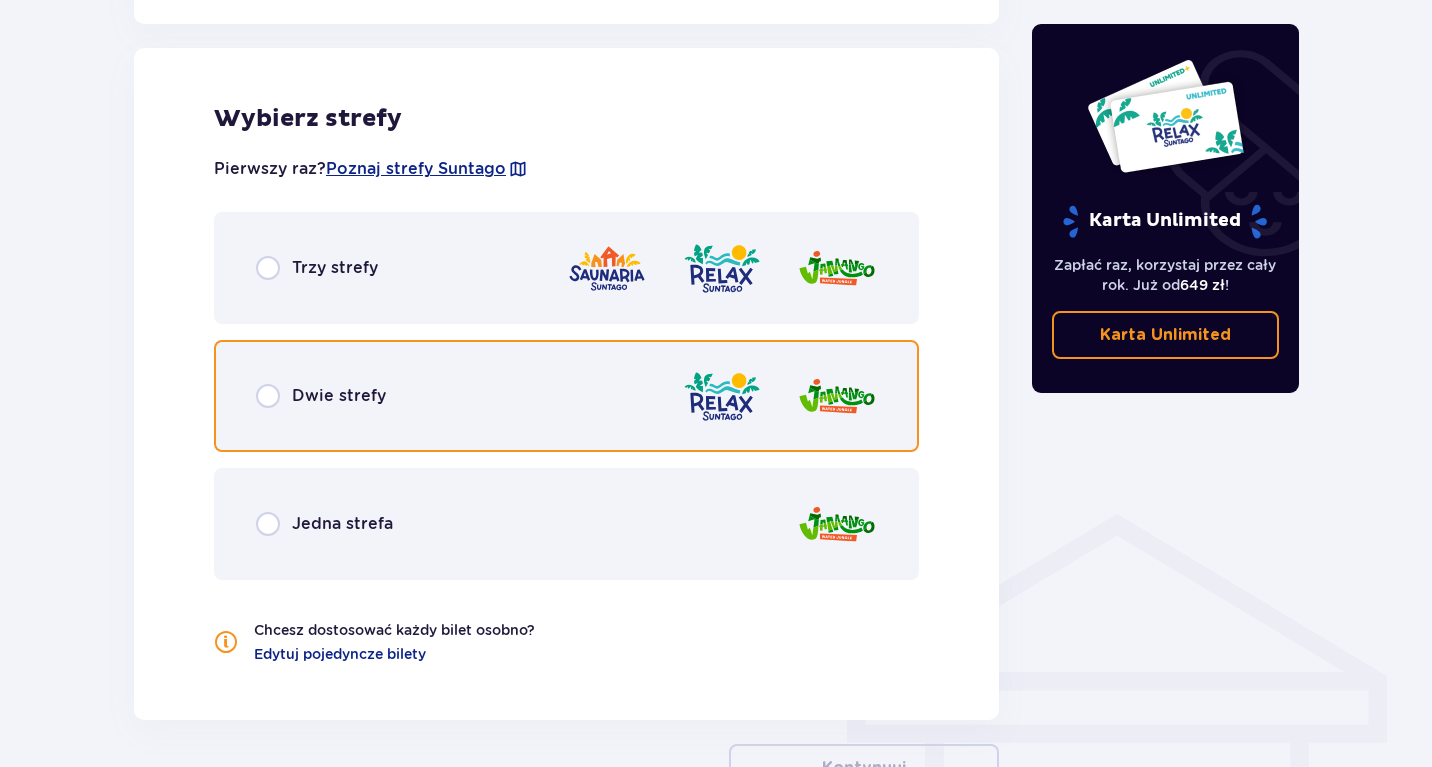 click at bounding box center [268, 396] 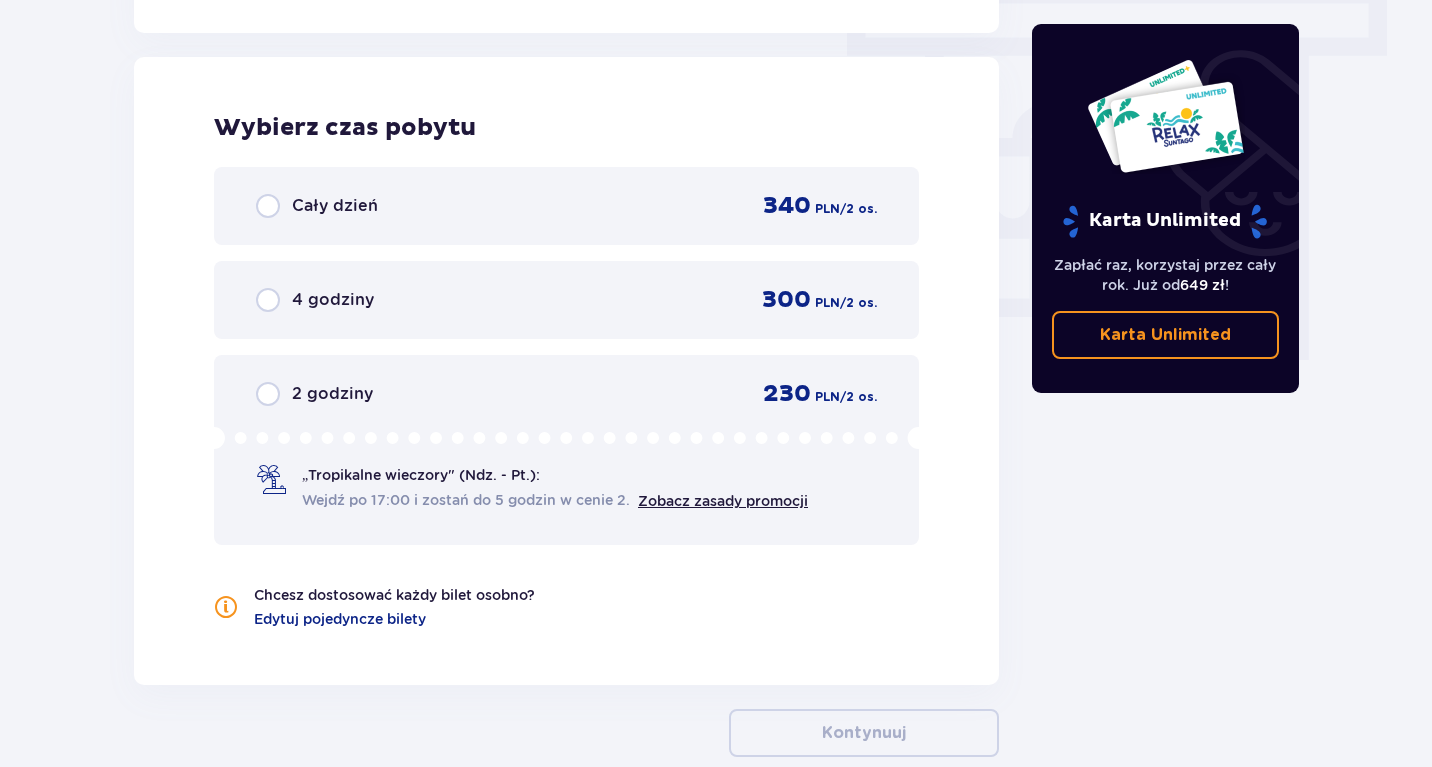 scroll, scrollTop: 1806, scrollLeft: 0, axis: vertical 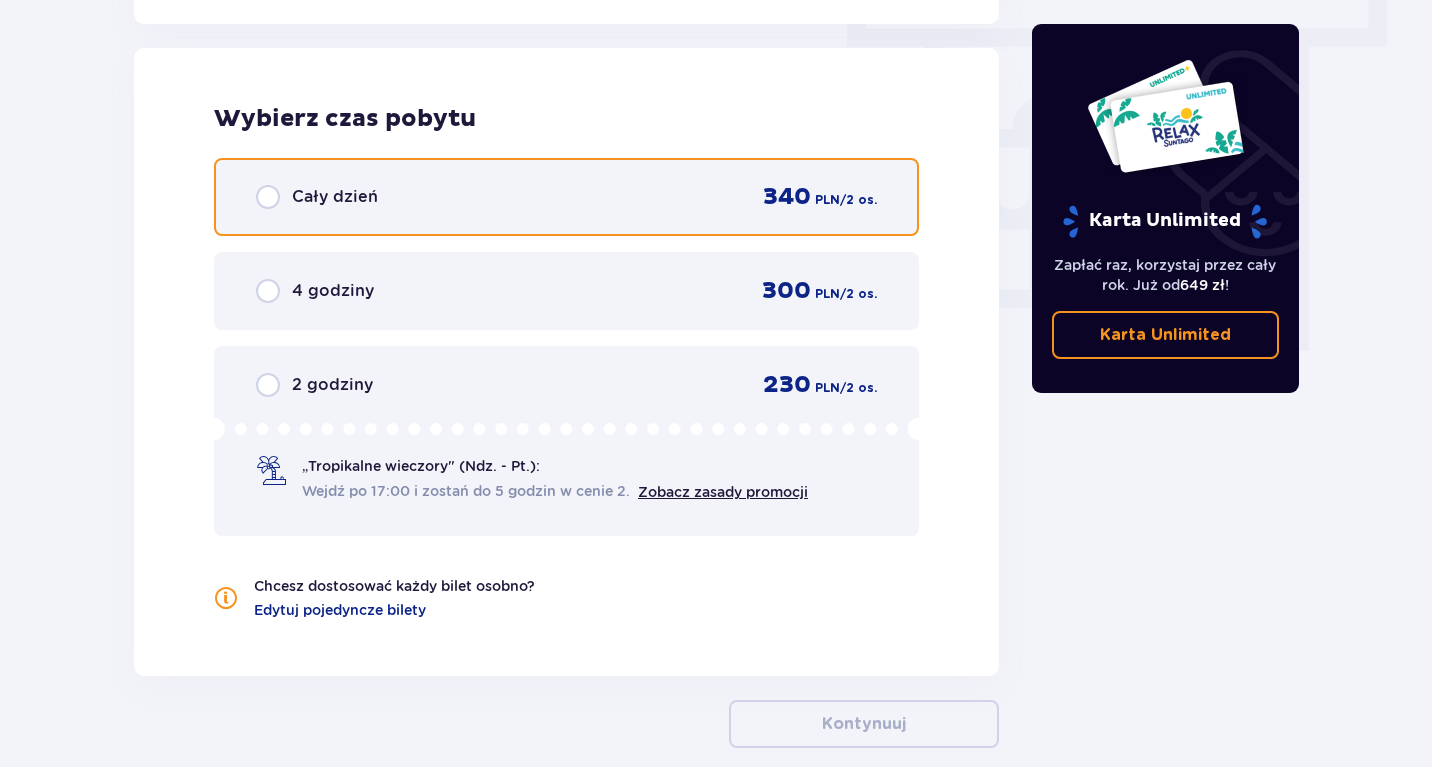 click at bounding box center [268, 197] 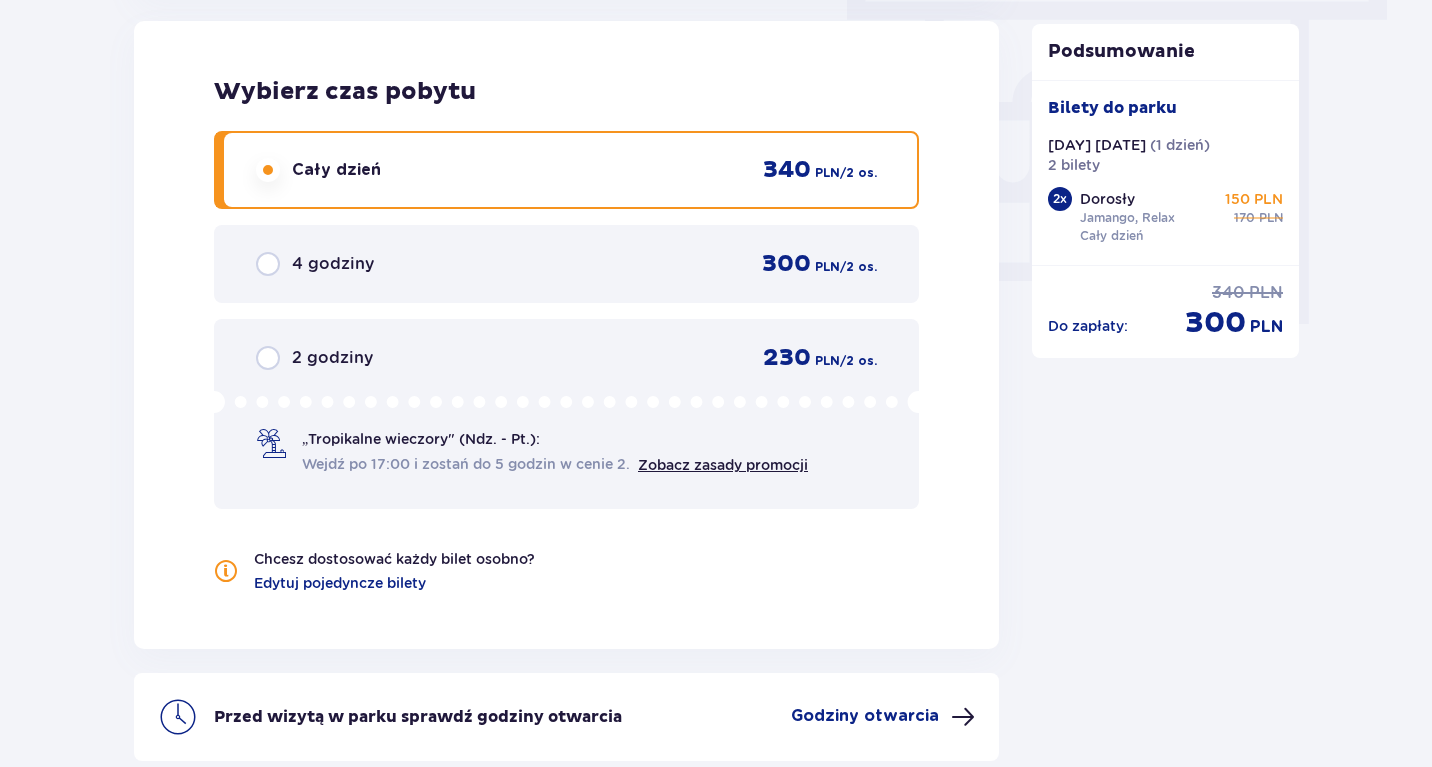 scroll, scrollTop: 2003, scrollLeft: 0, axis: vertical 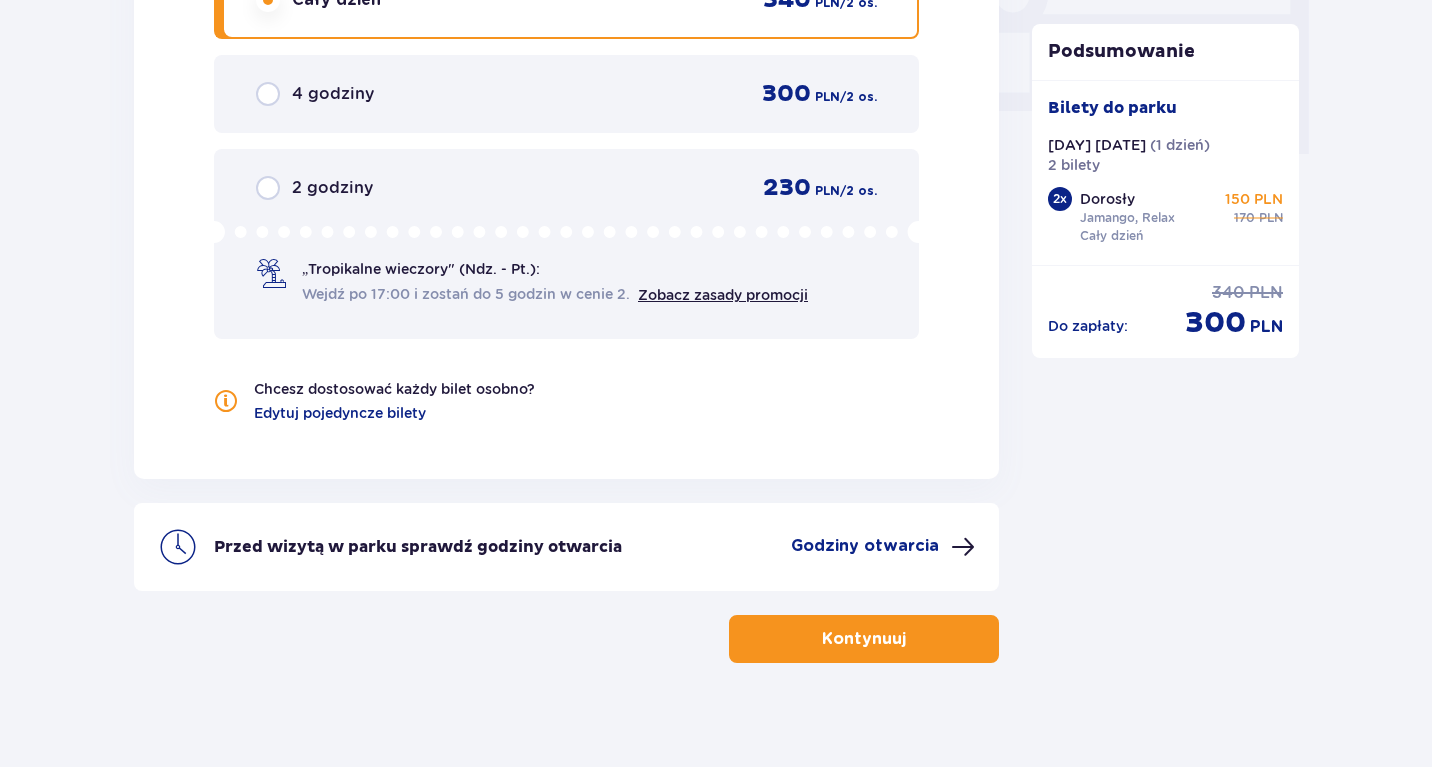 click at bounding box center (910, 639) 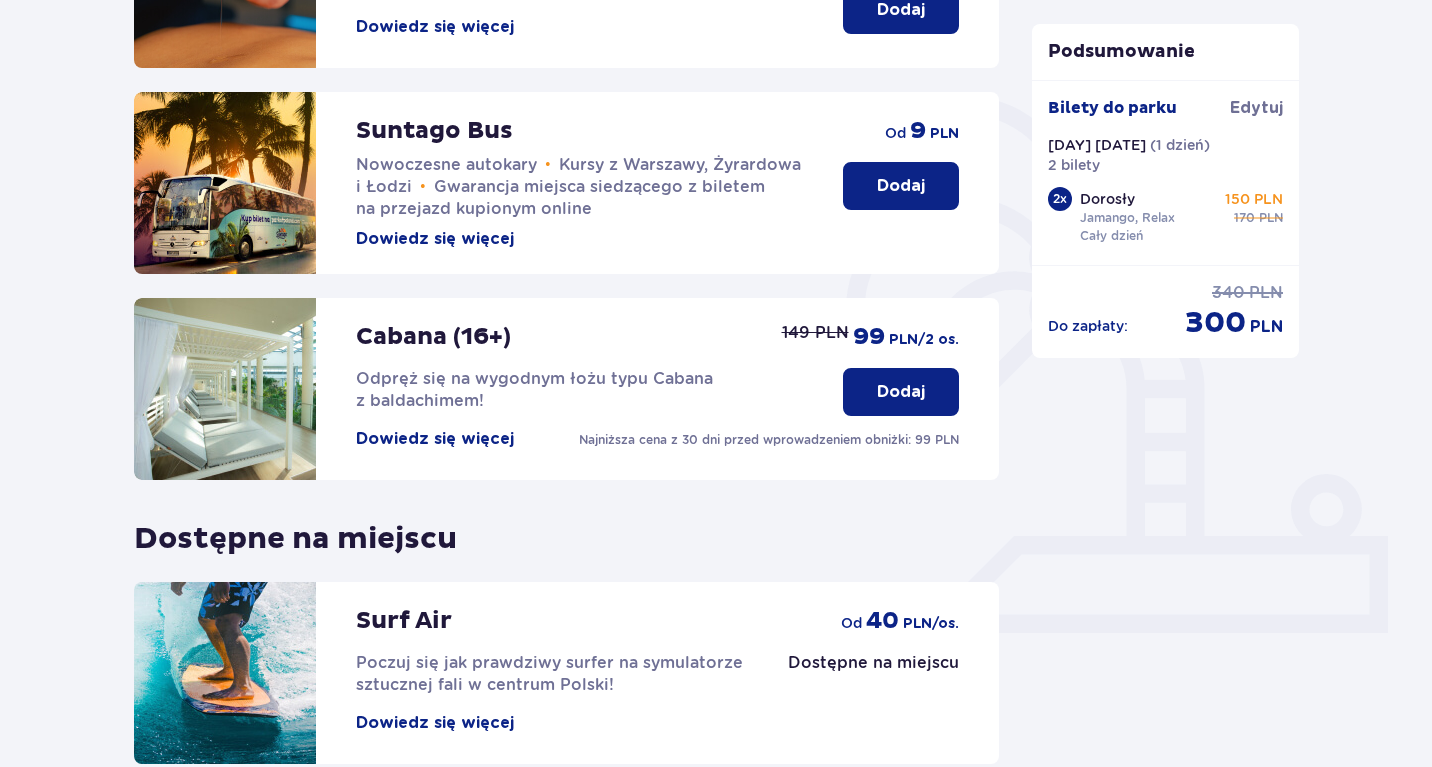scroll, scrollTop: 440, scrollLeft: 0, axis: vertical 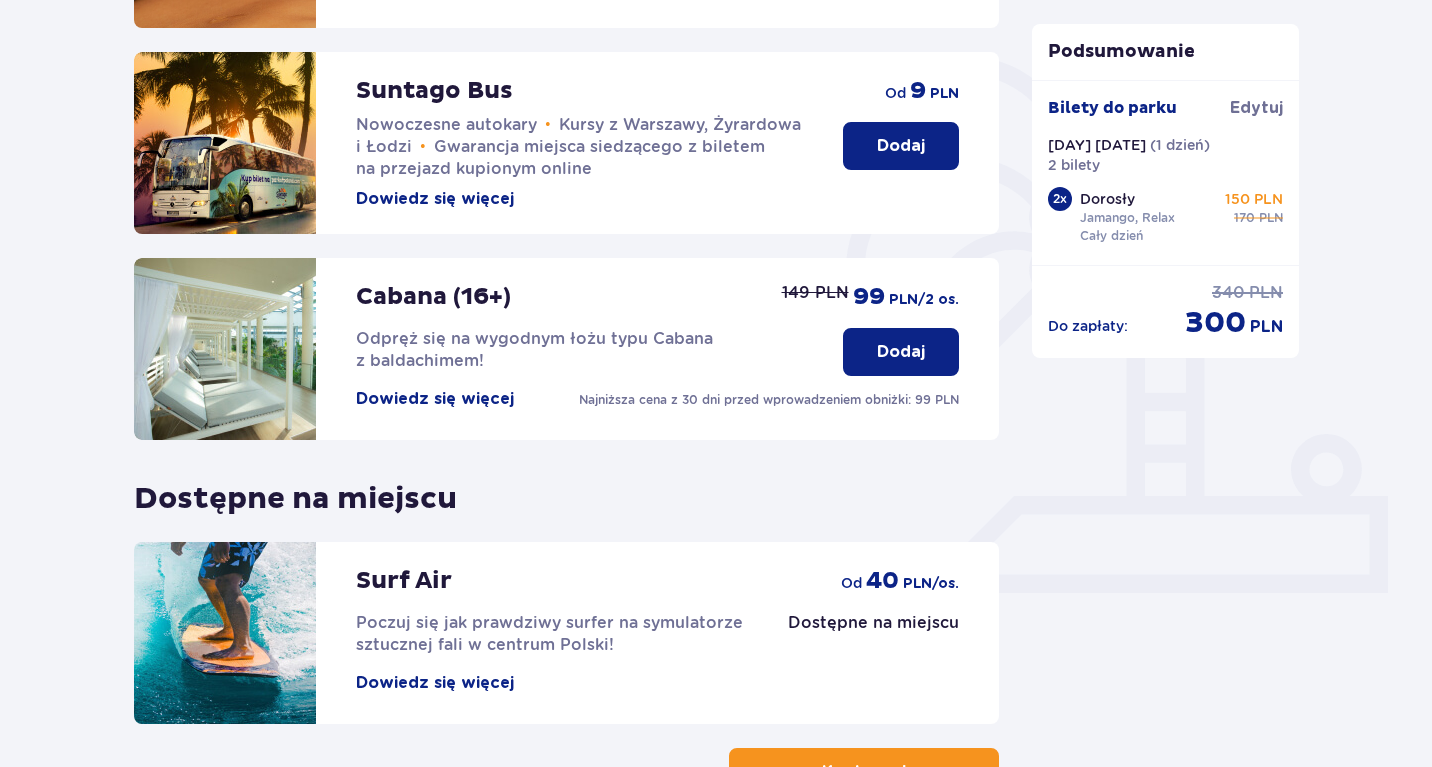 click on "Dodaj" at bounding box center [901, 146] 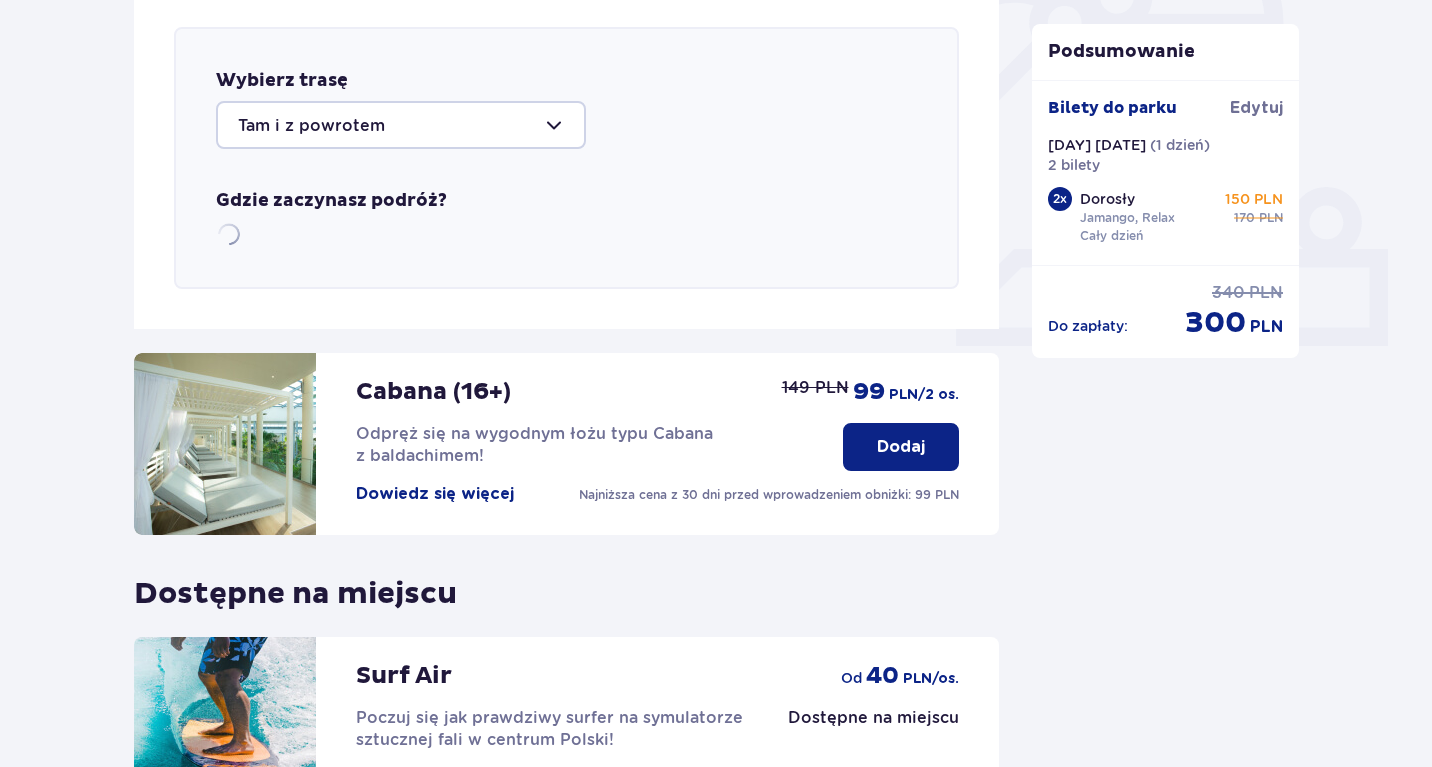 scroll, scrollTop: 690, scrollLeft: 0, axis: vertical 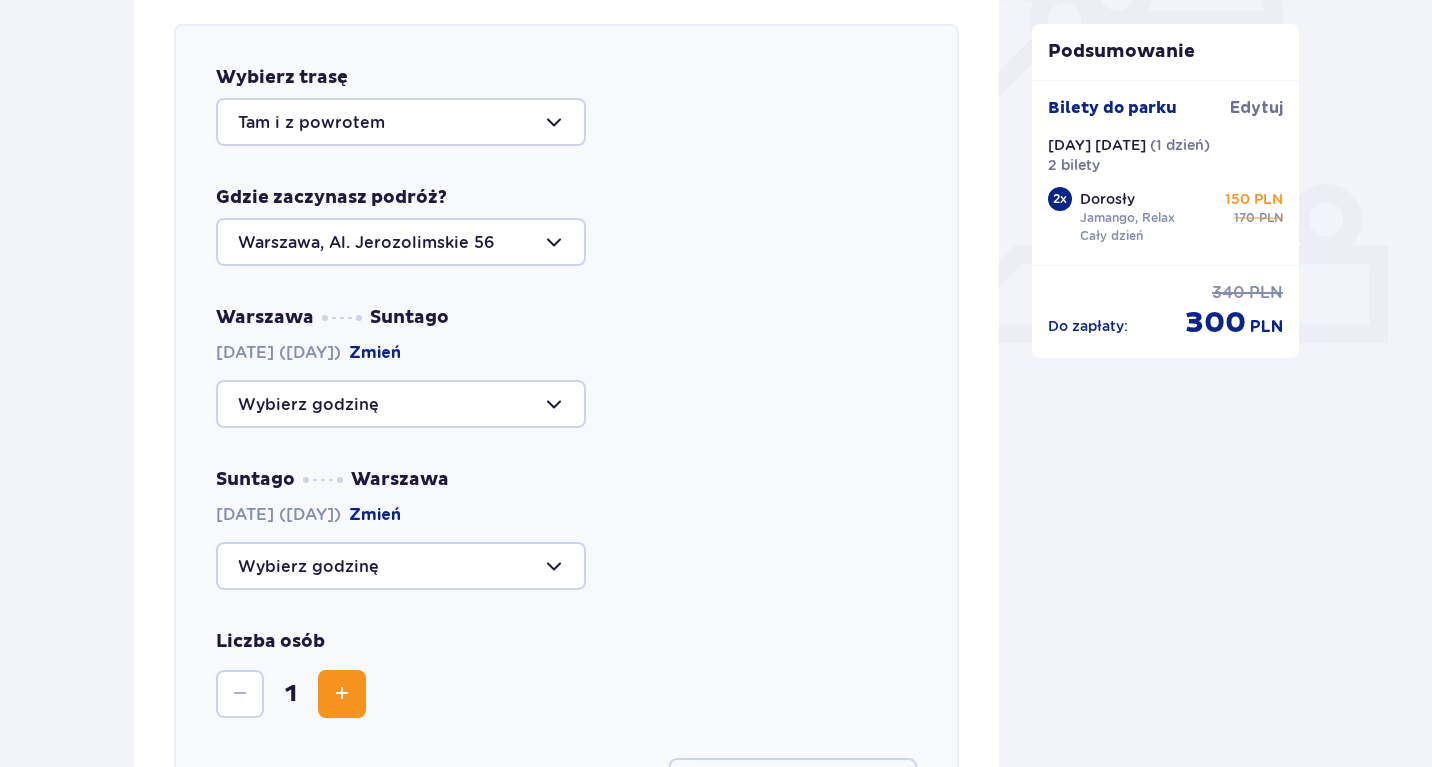 click at bounding box center [401, 122] 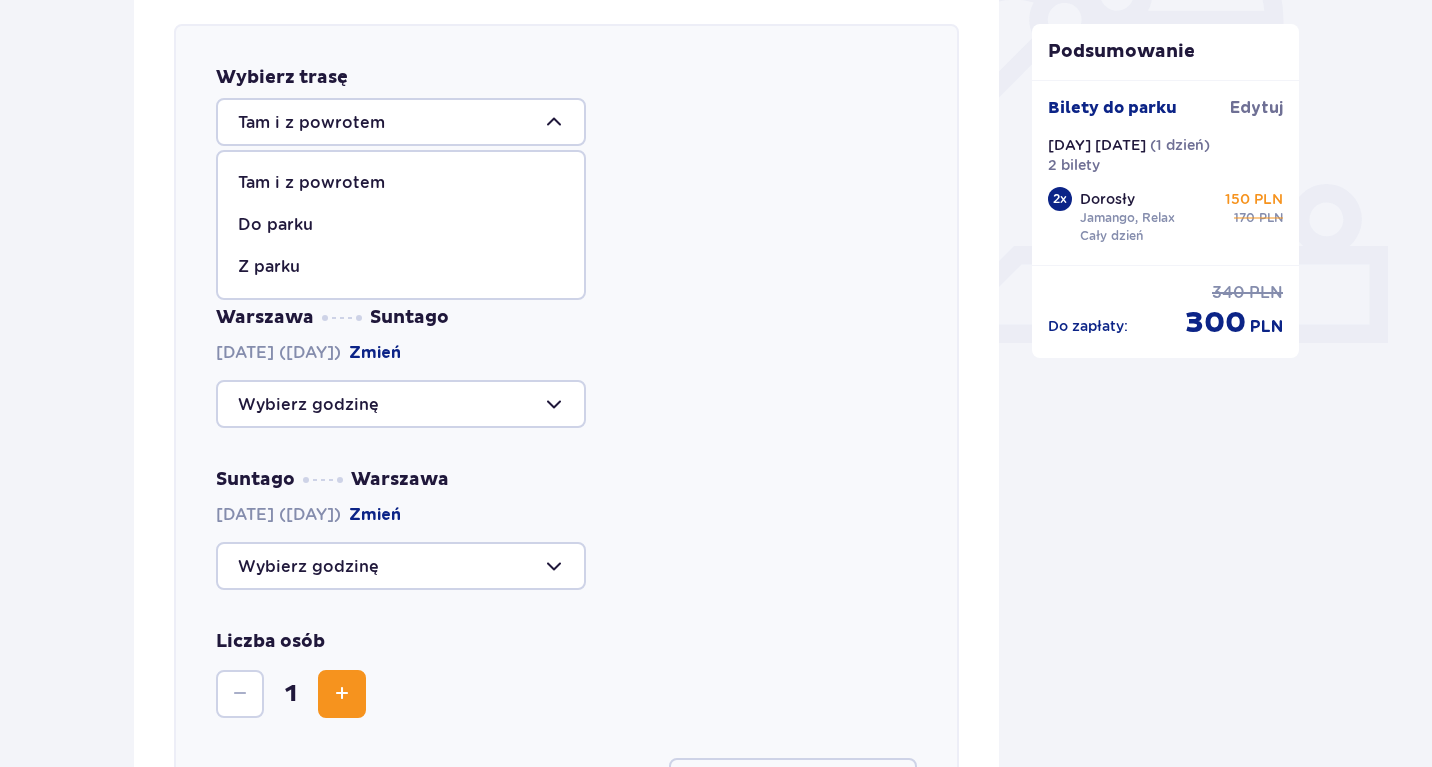 click on "Tam i z powrotem" at bounding box center (311, 183) 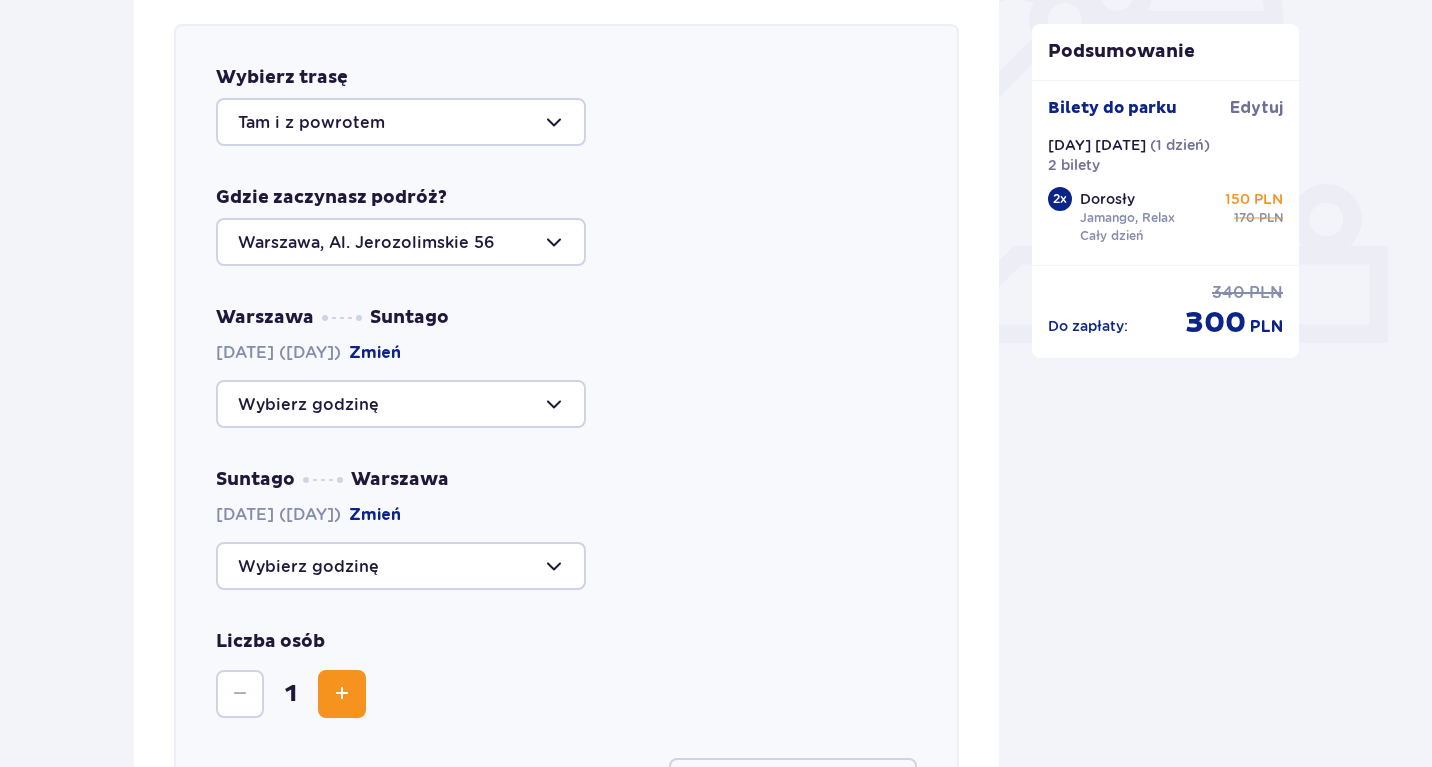 click at bounding box center [401, 242] 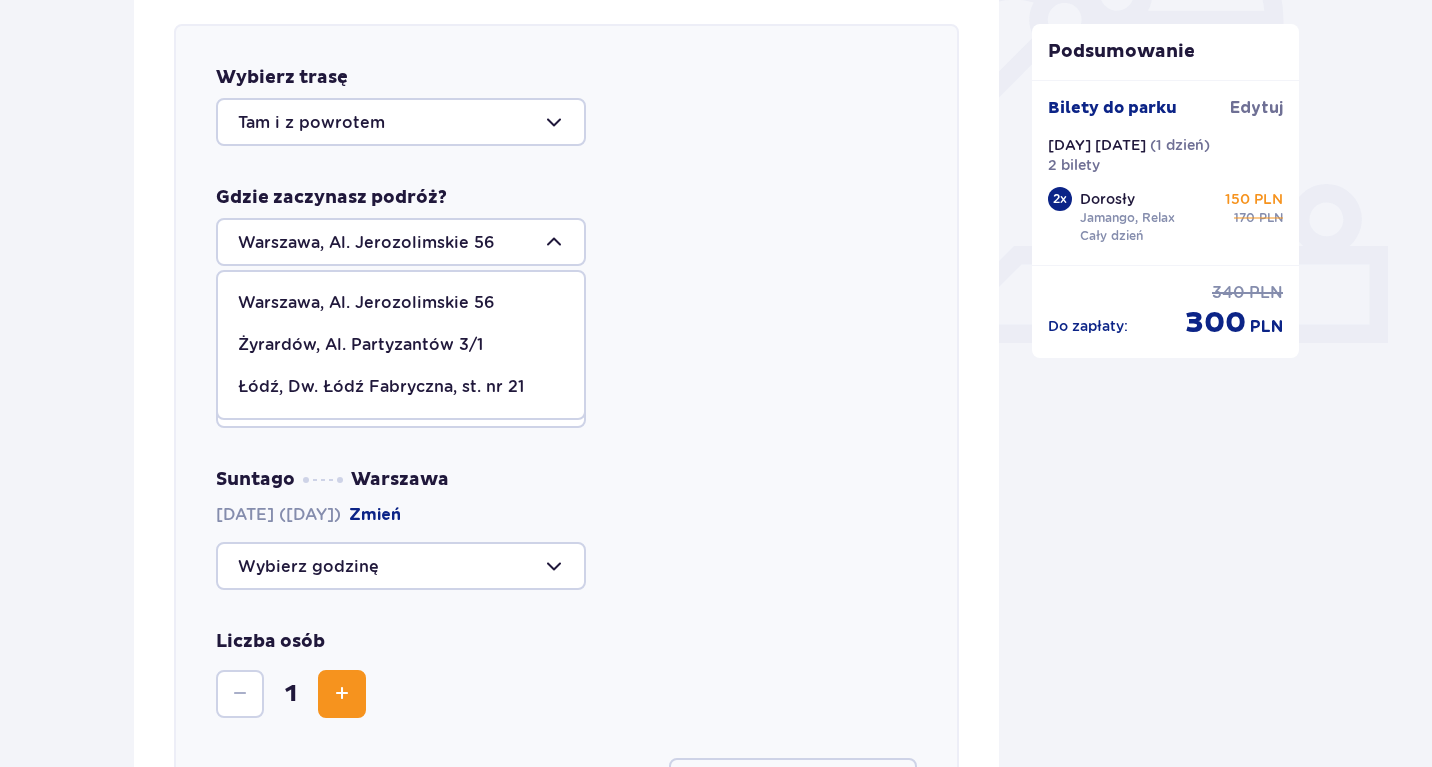 click on "Żyrardów, Al. Partyzantów 3/1" at bounding box center (360, 345) 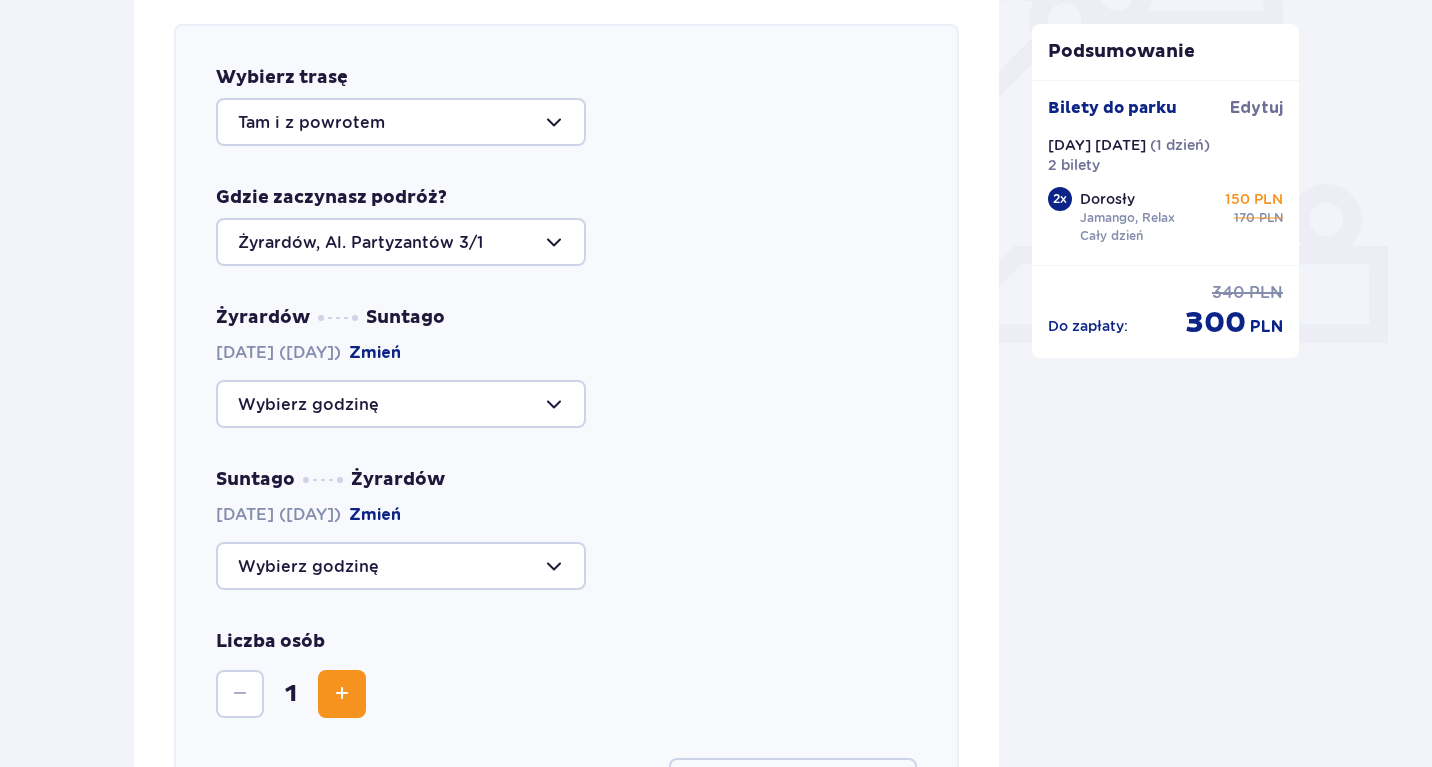 click at bounding box center [401, 404] 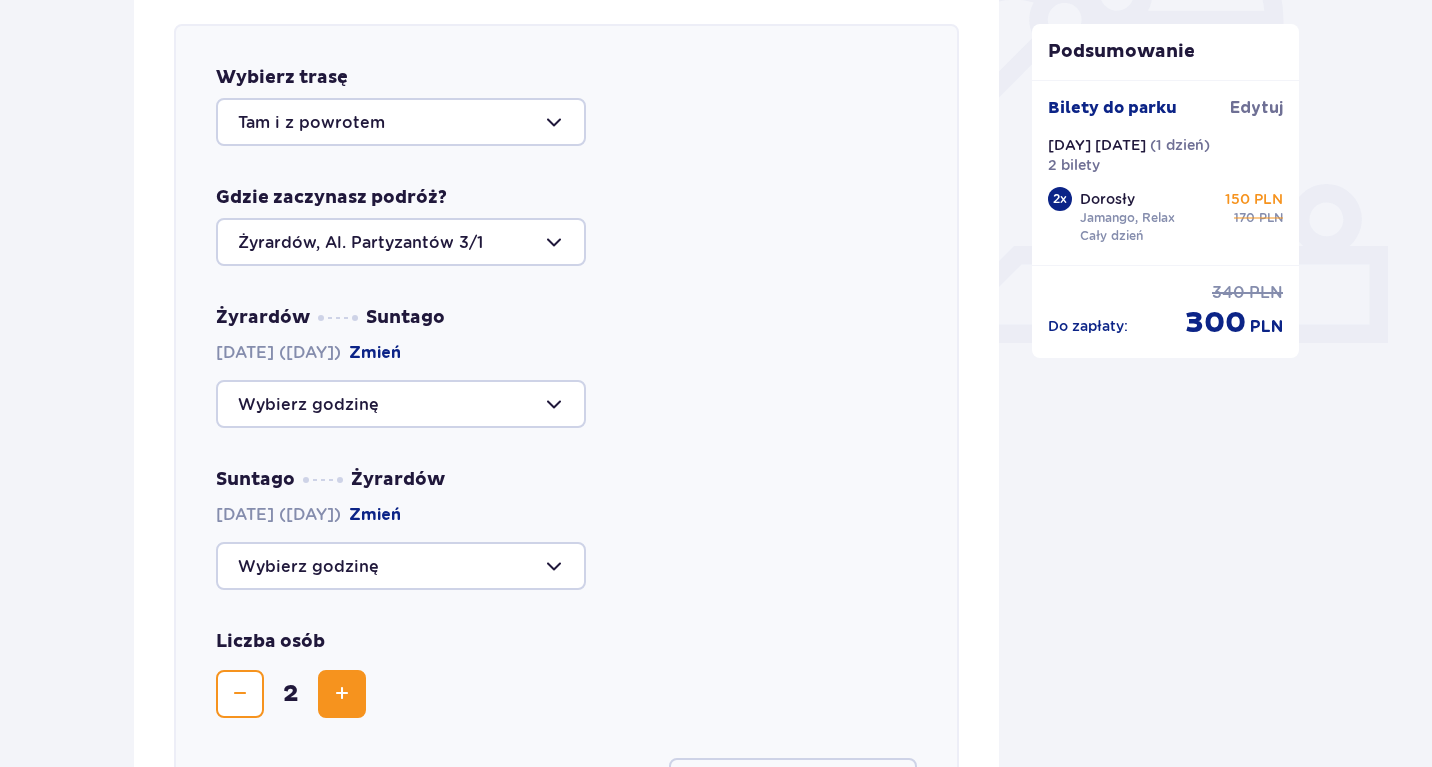 click at bounding box center (401, 404) 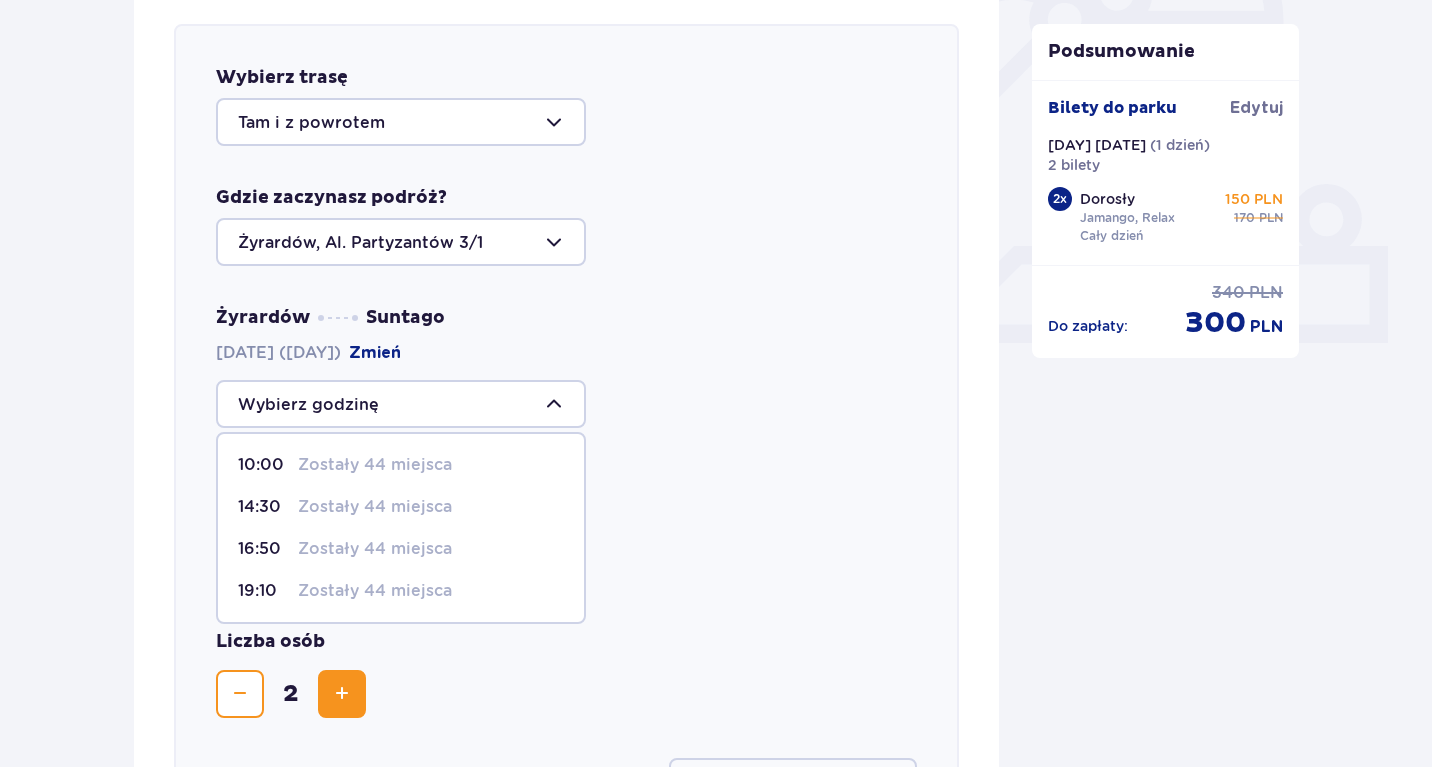 click on "14:30" at bounding box center (264, 507) 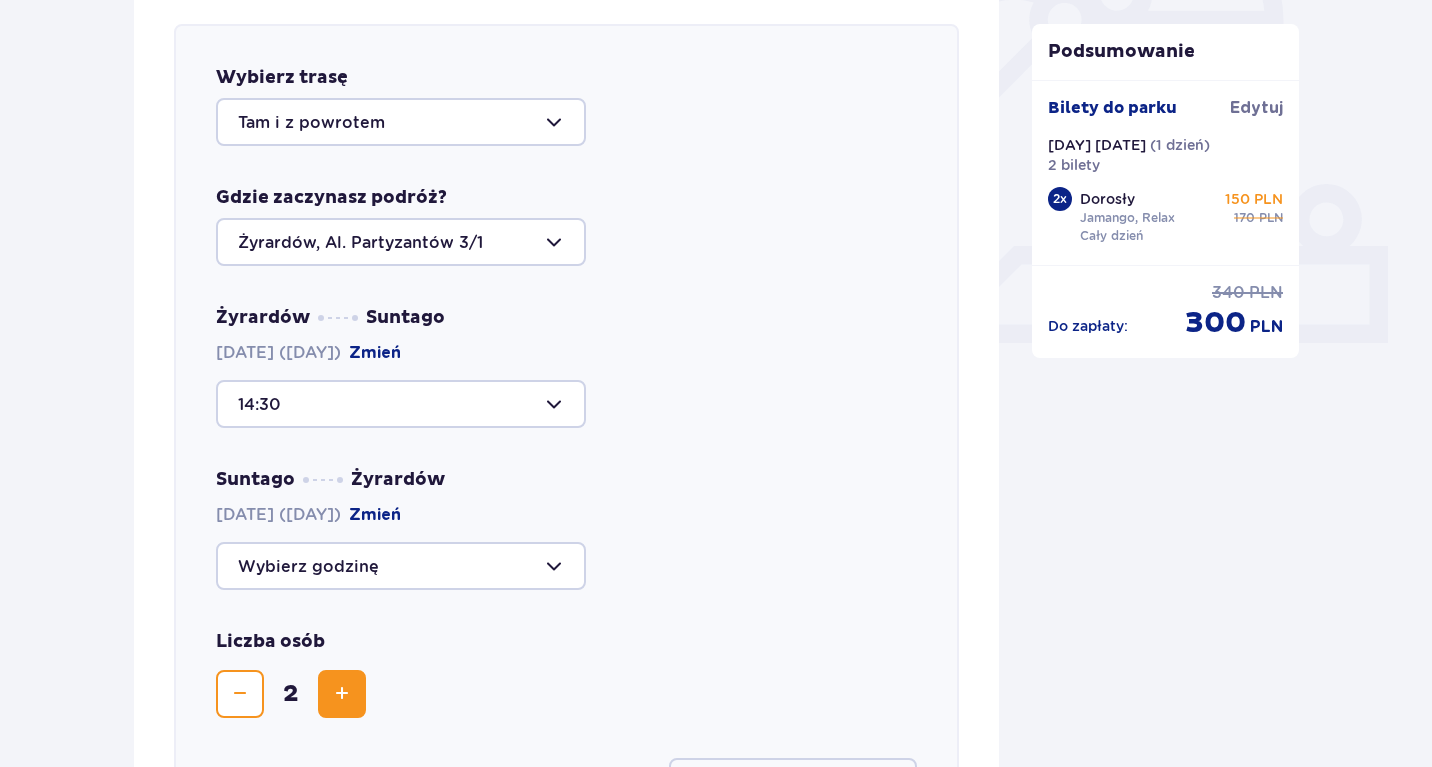 click at bounding box center [401, 566] 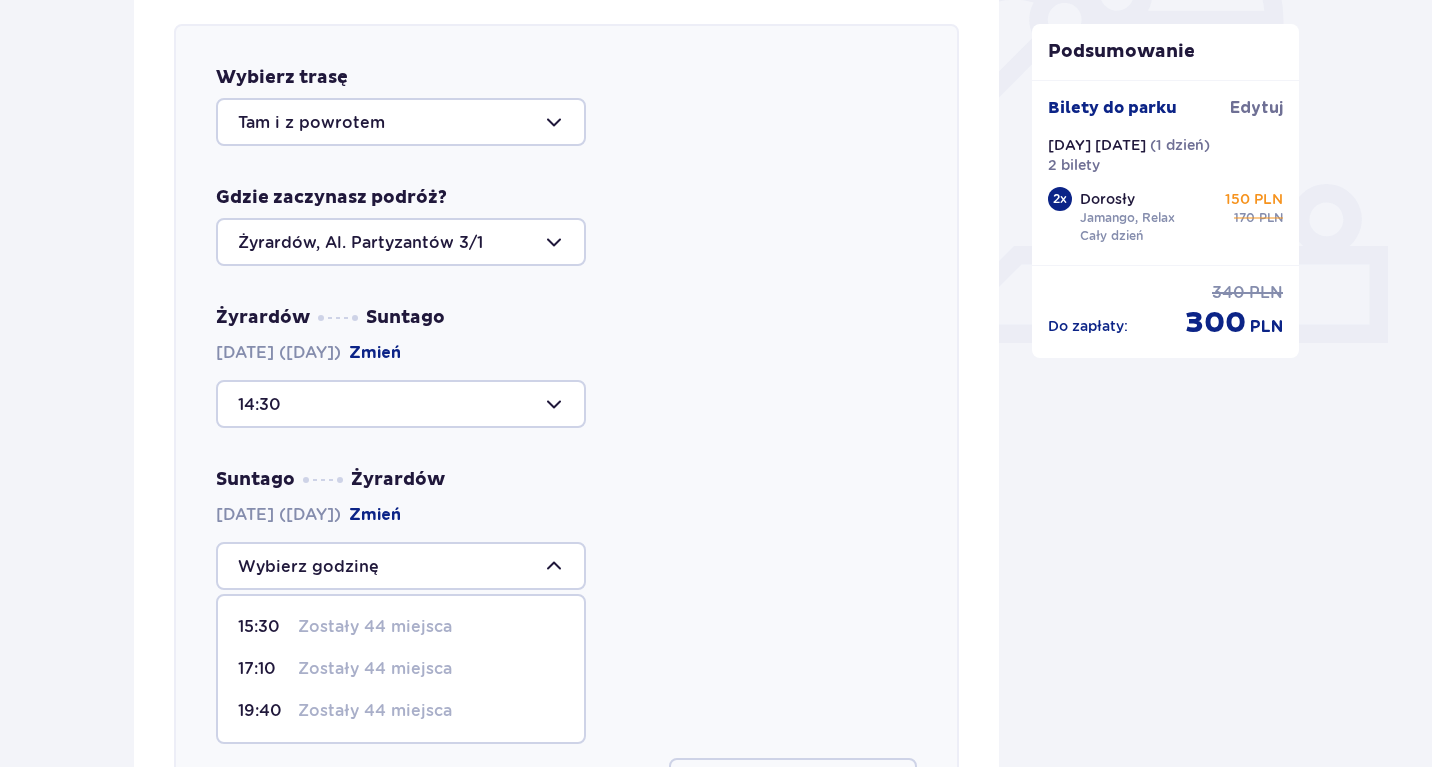click on "19:40" at bounding box center [264, 711] 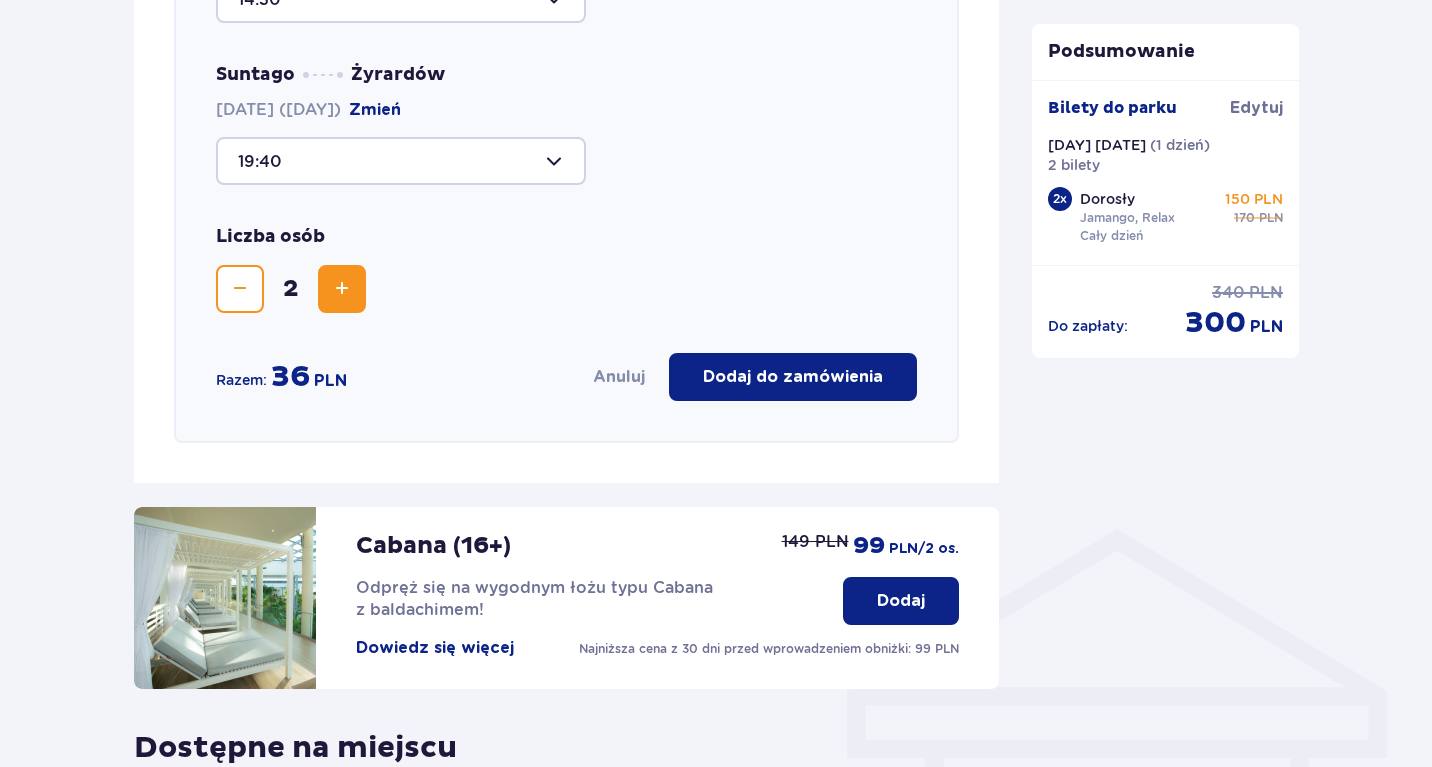 scroll, scrollTop: 1090, scrollLeft: 0, axis: vertical 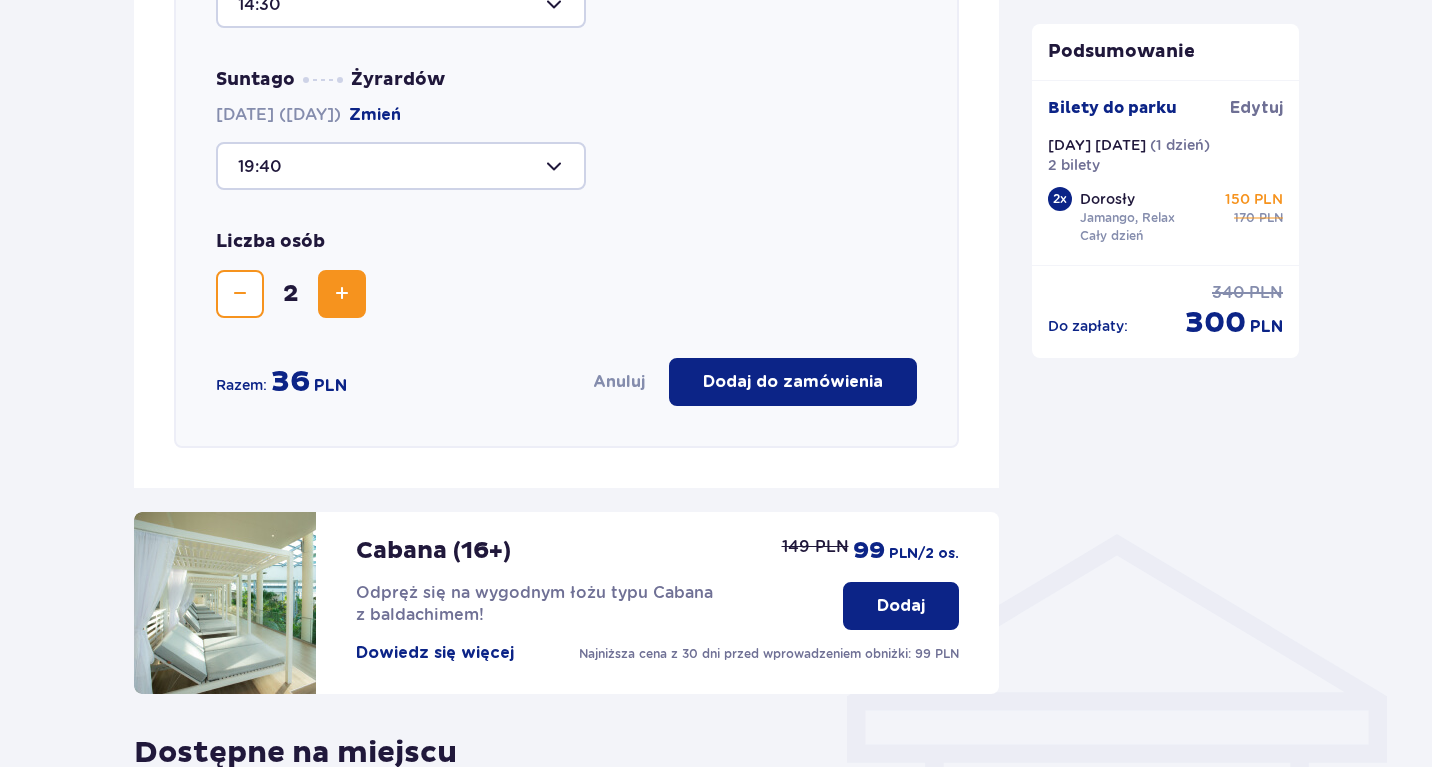 click on "Dodaj do zamówienia" at bounding box center (793, 382) 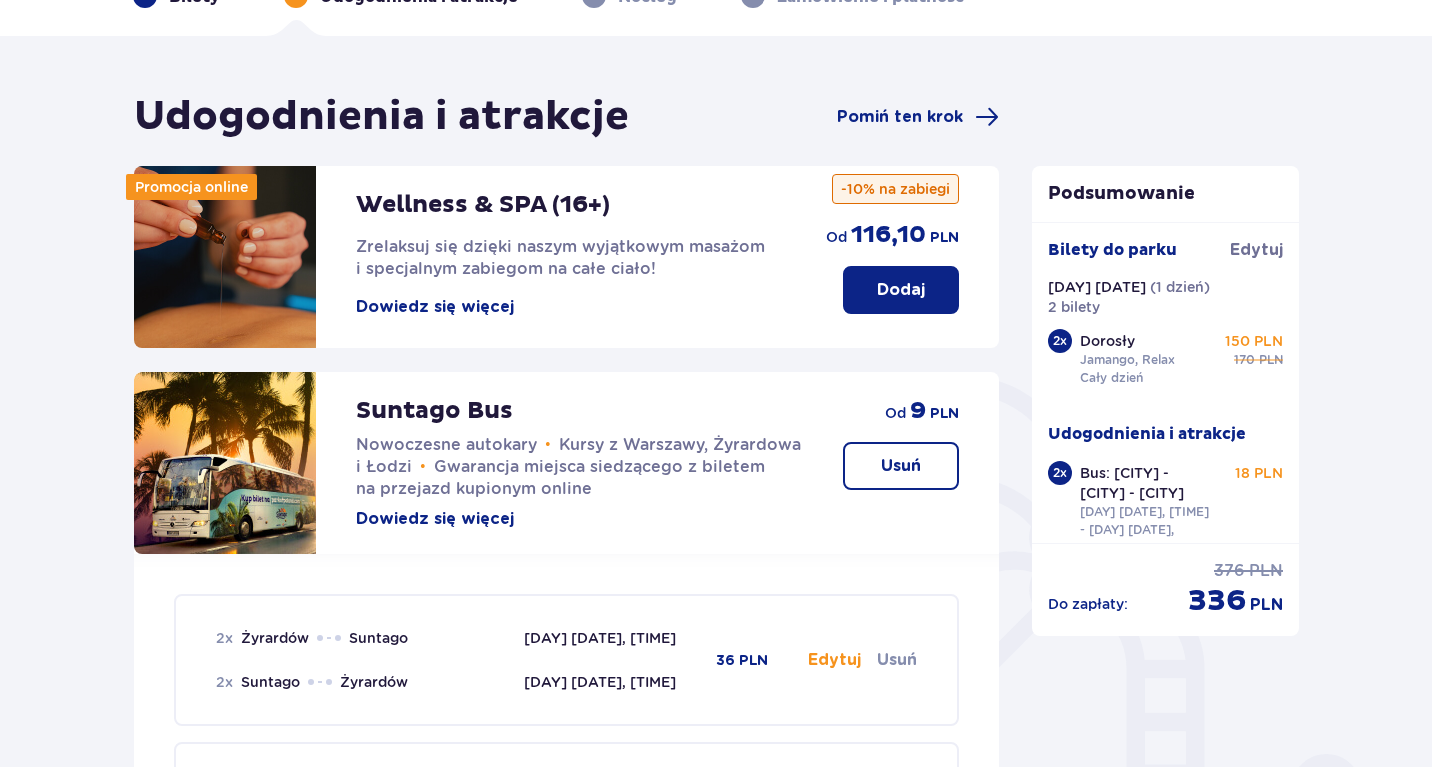 scroll, scrollTop: 80, scrollLeft: 0, axis: vertical 